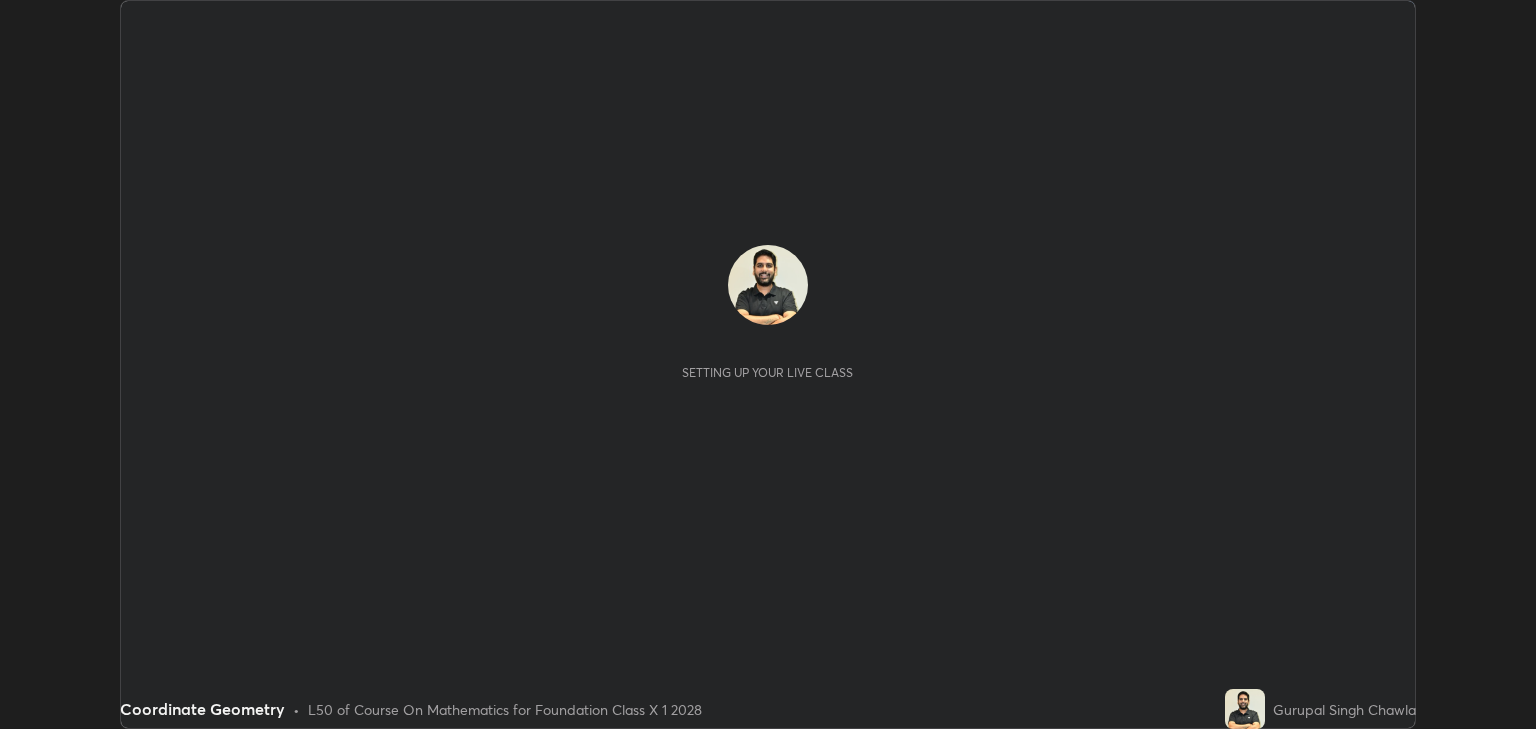 scroll, scrollTop: 0, scrollLeft: 0, axis: both 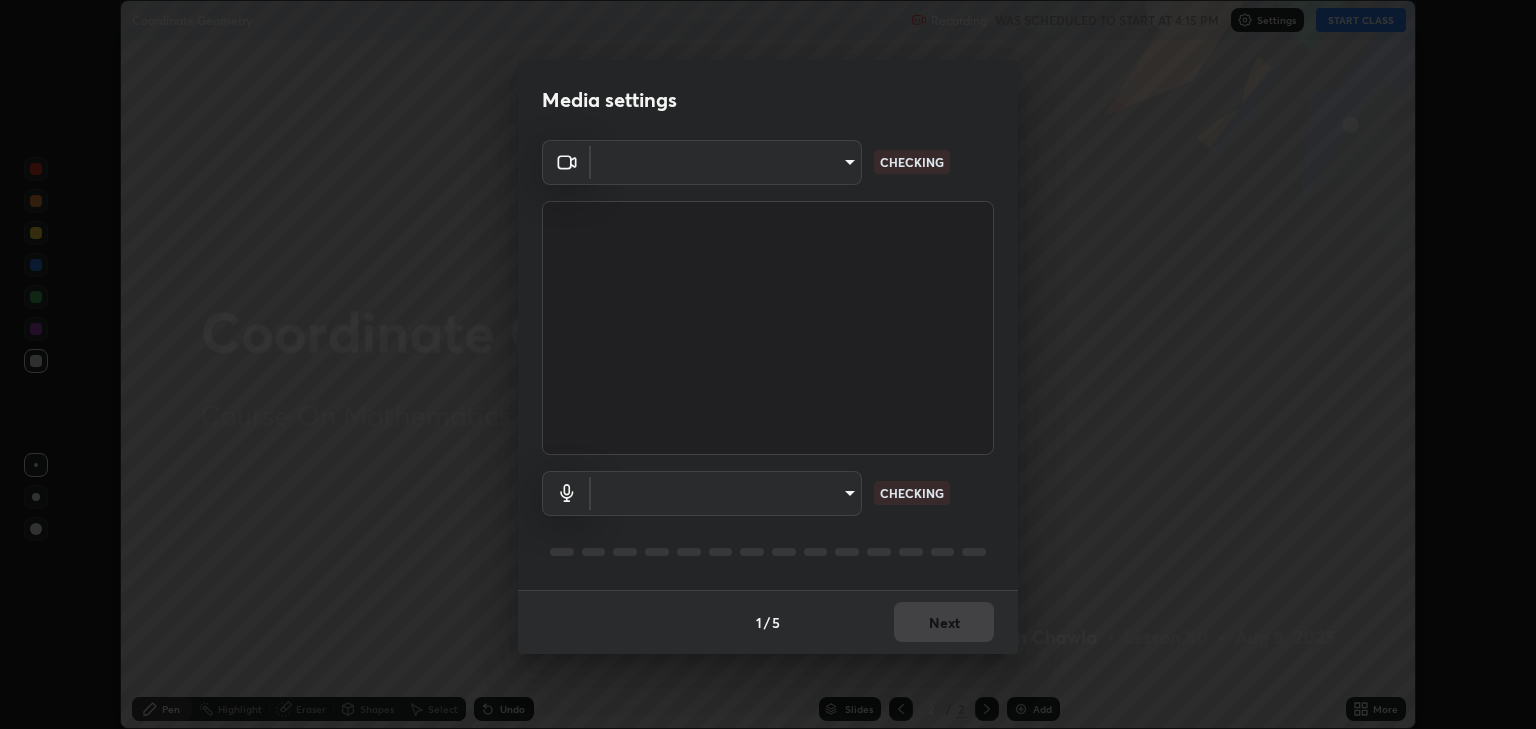 type on "a5fd4db2a2ff04be9e75800ceec395402009cfa99126b0c31c67d7c87717ec82" 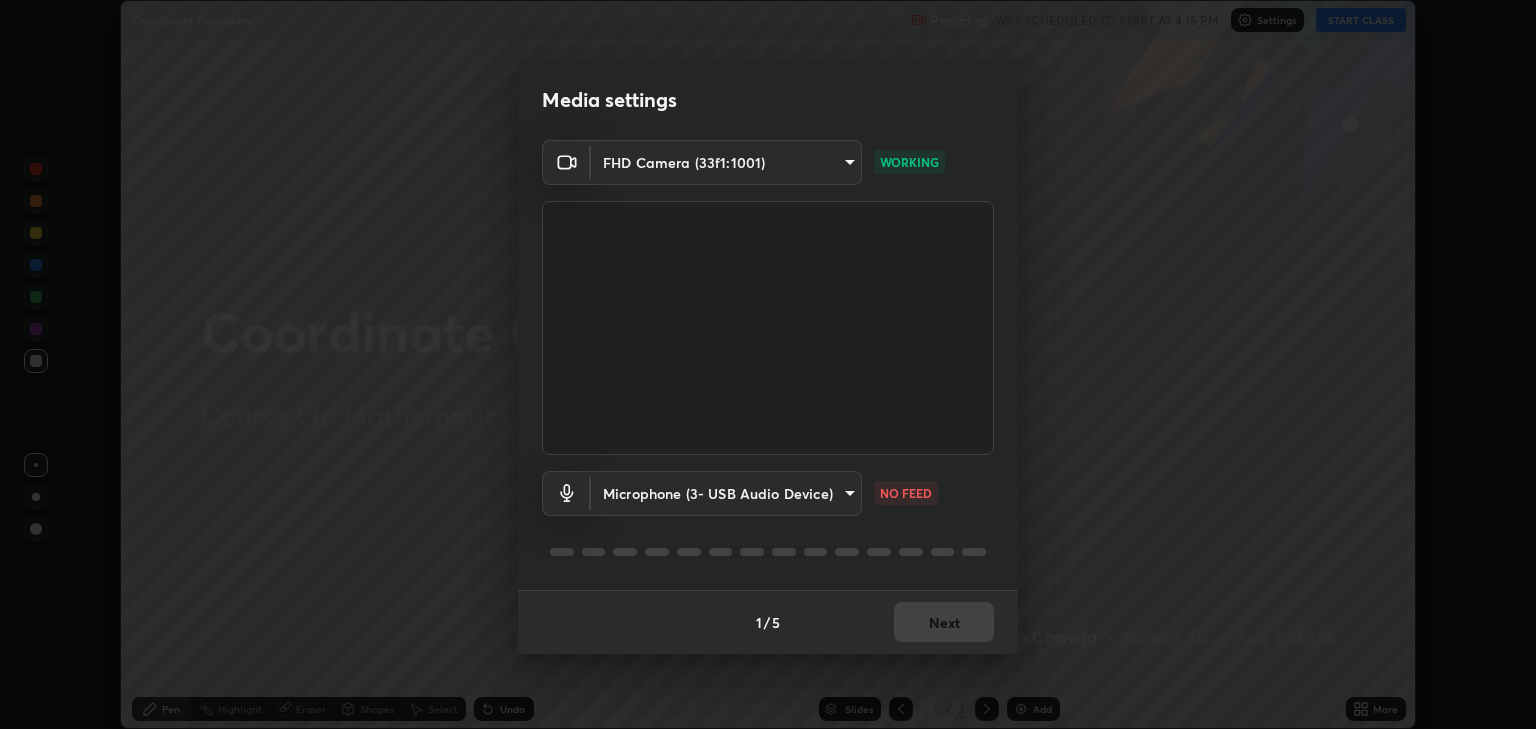 click on "Erase all Coordinate Geometry Recording WAS SCHEDULED TO START AT  [TIME] Settings START CLASS Setting up your live class Coordinate Geometry • L50 of Course On Mathematics for Foundation Class X 1 2028 [FULL_NAME] Pen Highlight Eraser Shapes Select Undo Slides 2 / 2 Add More No doubts shared Encourage your learners to ask a doubt for better clarity Report an issue Reason for reporting Buffering Chat not working Audio - Video sync issue Educator video quality low ​ Attach an image Report Media settings FHD Camera (33f1:1001) a5fd4db2a2ff04be9e75800ceec395402009cfa99126b0c31c67d7c87717ec82 WORKING Microphone (3- USB Audio Device) fe75813df8d486381d4ef6fb867a5611449169ad4c4dc7018e8f7e5b987cf15a NO FEED 1 / 5 Next" at bounding box center (768, 364) 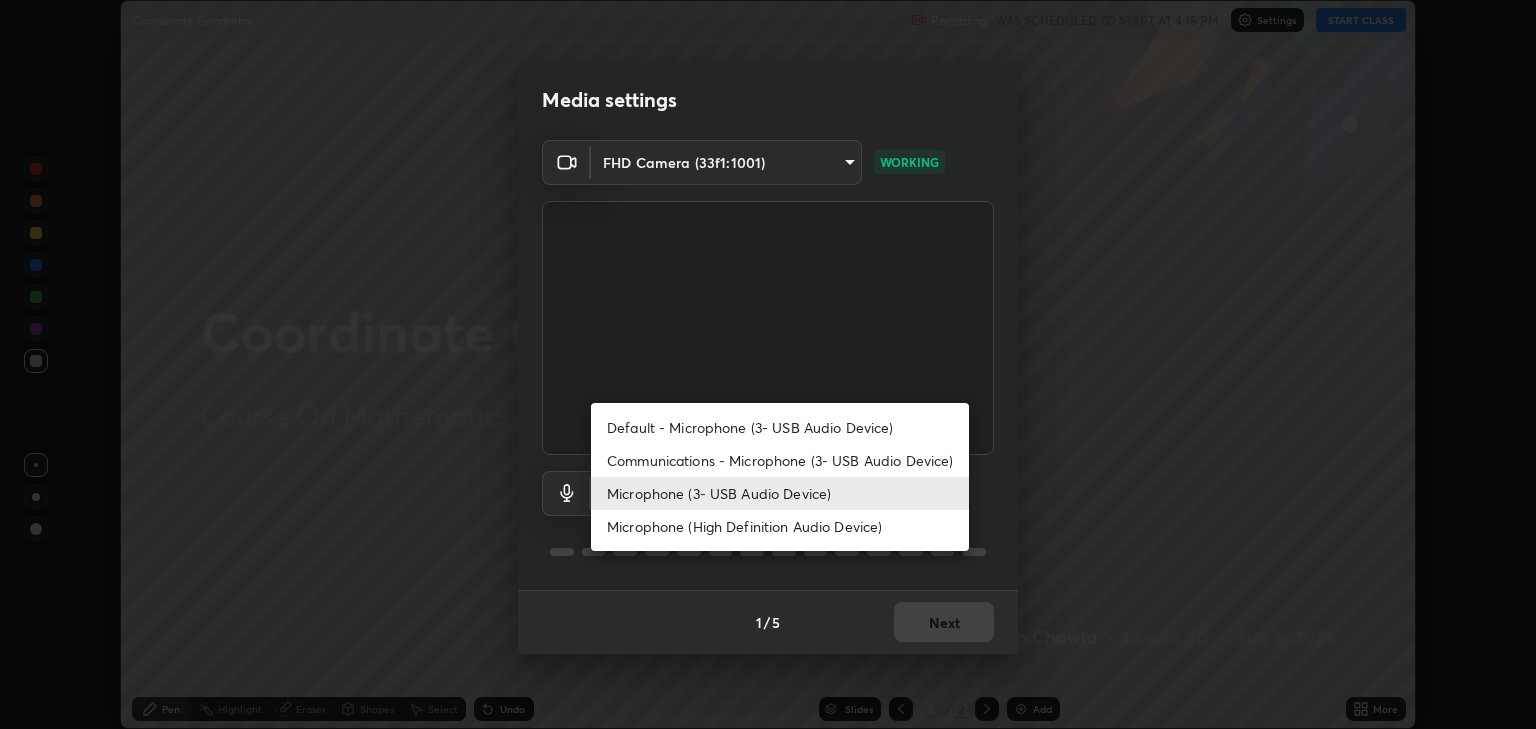 click on "Communications - Microphone (3- USB Audio Device)" at bounding box center [780, 460] 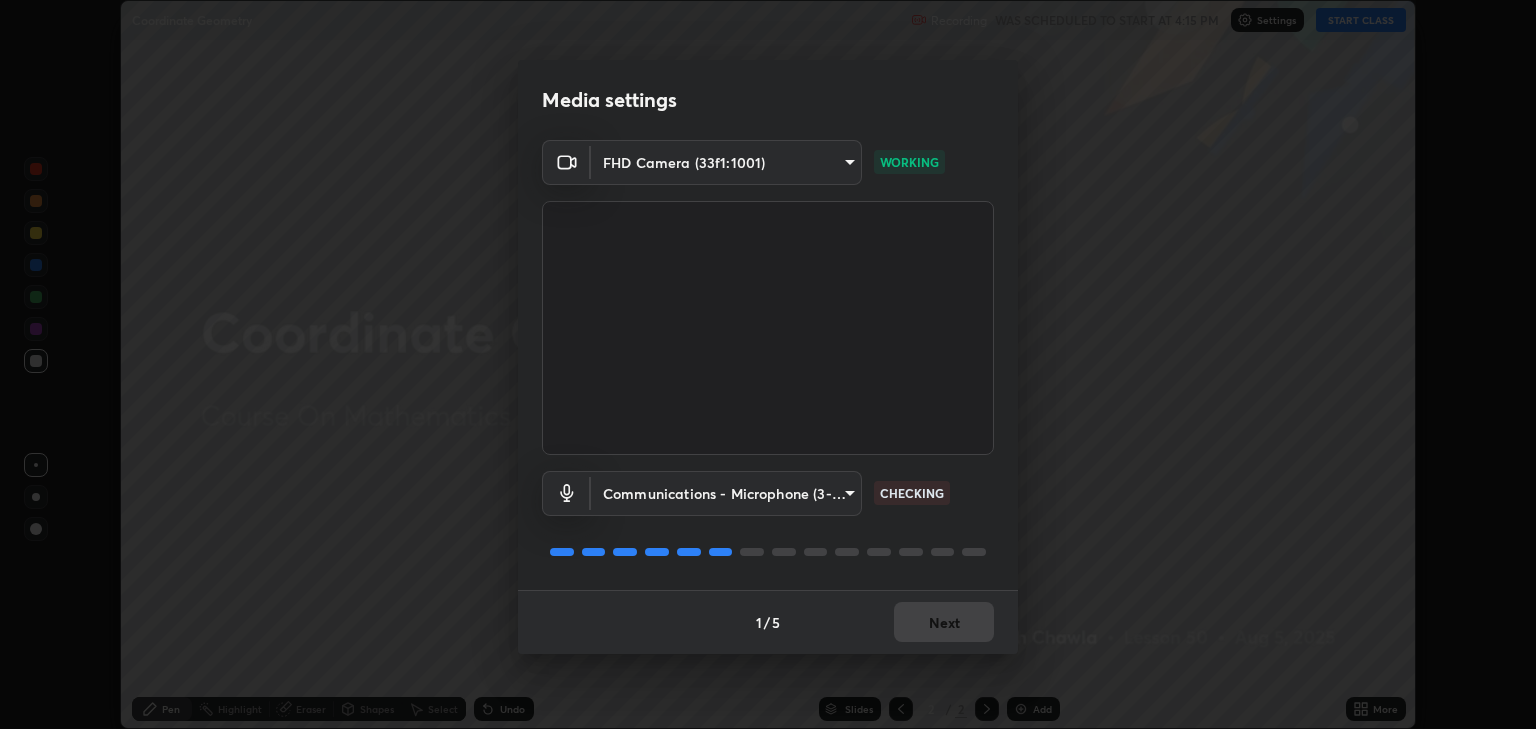 click on "Erase all Coordinate Geometry Recording WAS SCHEDULED TO START AT  [TIME] Settings START CLASS Setting up your live class Coordinate Geometry • L50 of Course On Mathematics for Foundation Class X 1 2028 [FULL_NAME] Pen Highlight Eraser Shapes Select Undo Slides 2 / 2 Add More No doubts shared Encourage your learners to ask a doubt for better clarity Report an issue Reason for reporting Buffering Chat not working Audio - Video sync issue Educator video quality low ​ Attach an image Report Media settings FHD Camera (33f1:1001) a5fd4db2a2ff04be9e75800ceec395402009cfa99126b0c31c67d7c87717ec82 WORKING Communications - Microphone (3- USB Audio Device) communications CHECKING 1 / 5 Next" at bounding box center [768, 364] 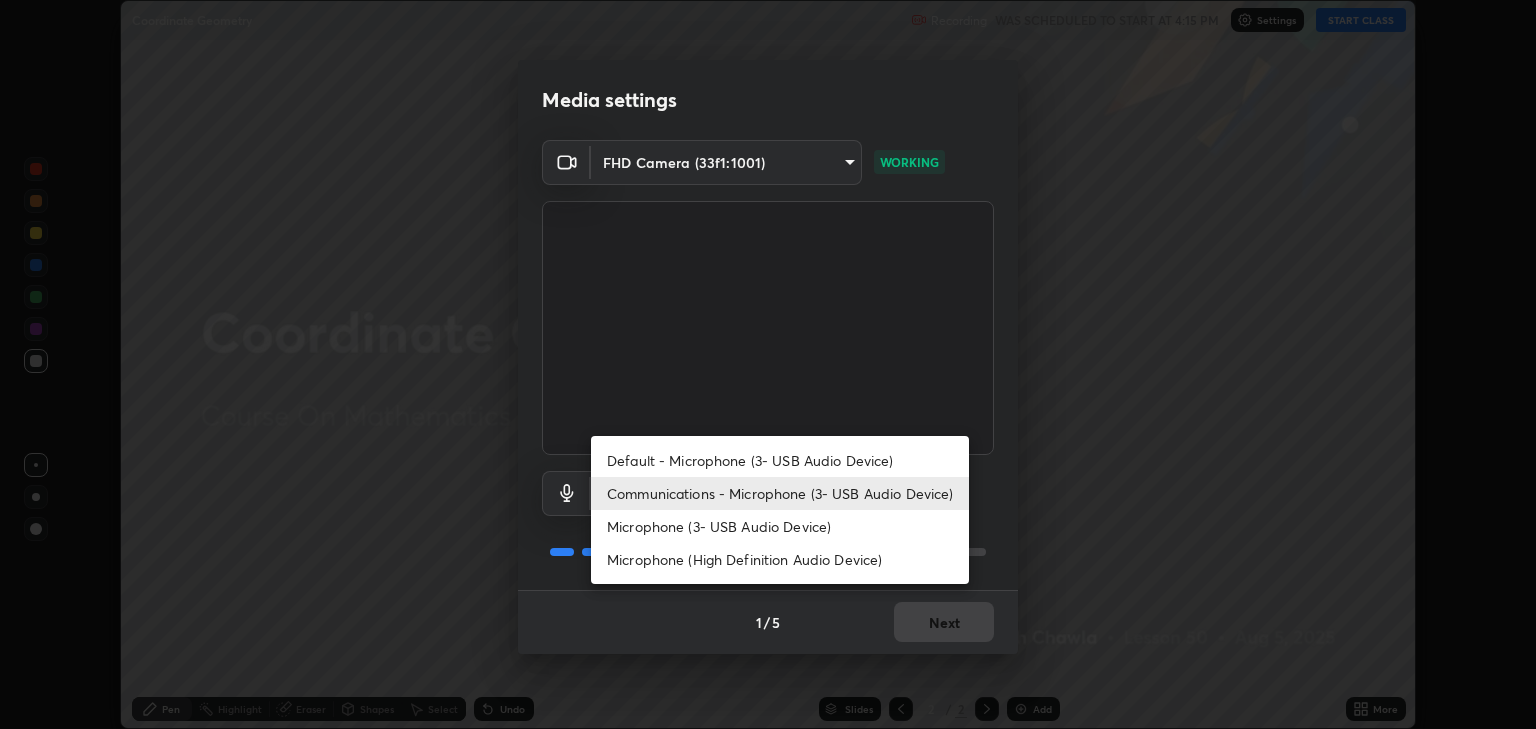 click on "Microphone (3- USB Audio Device)" at bounding box center [780, 526] 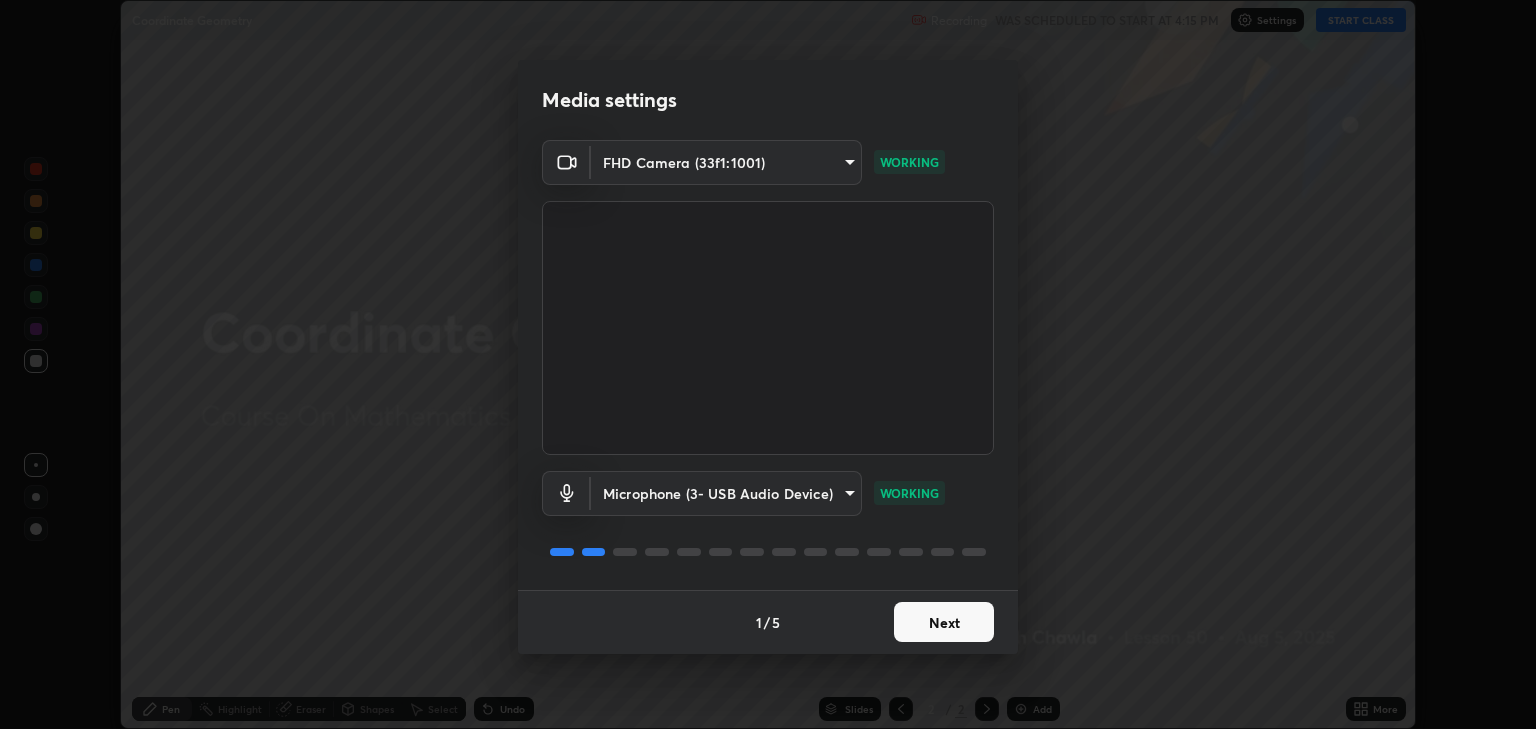 click on "Next" at bounding box center (944, 622) 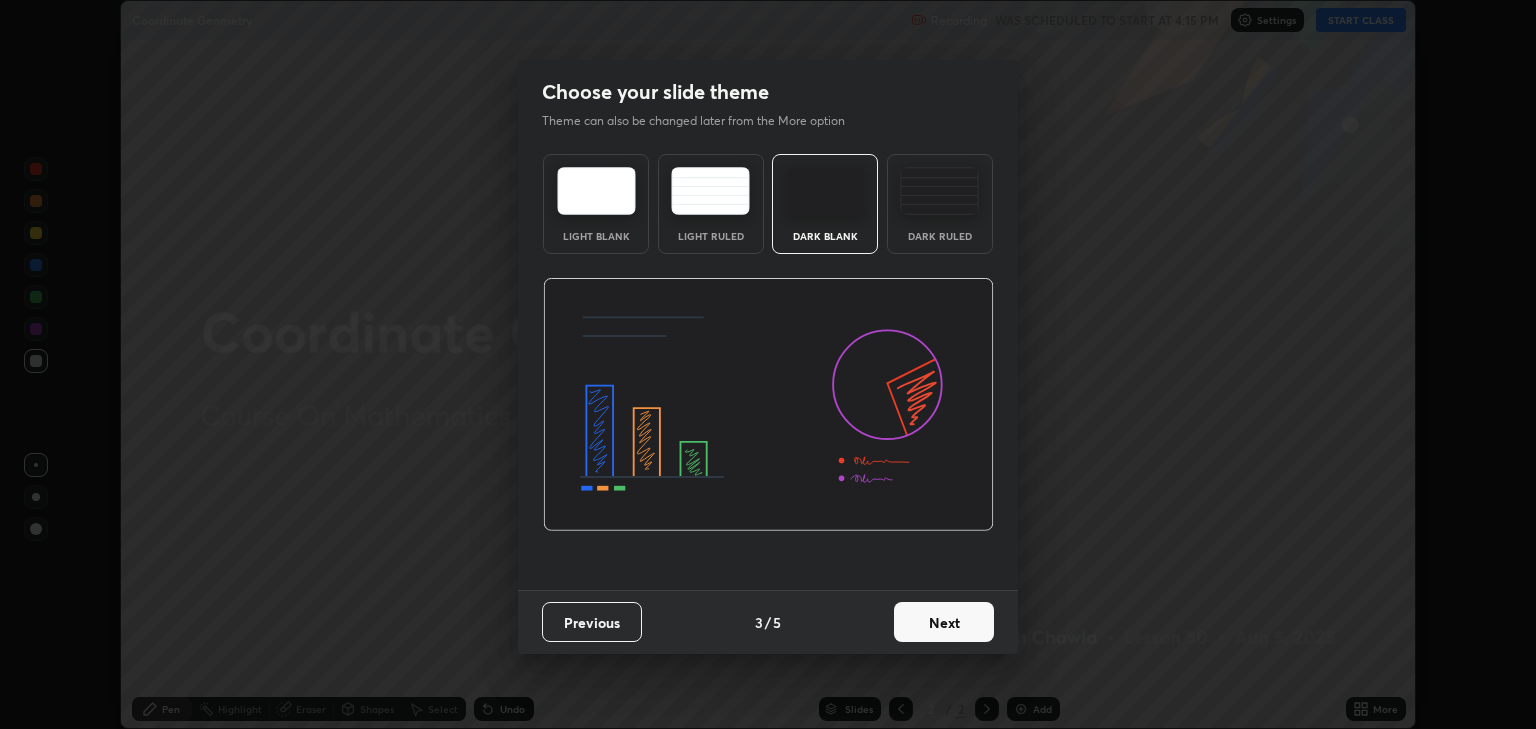 click on "Next" at bounding box center (944, 622) 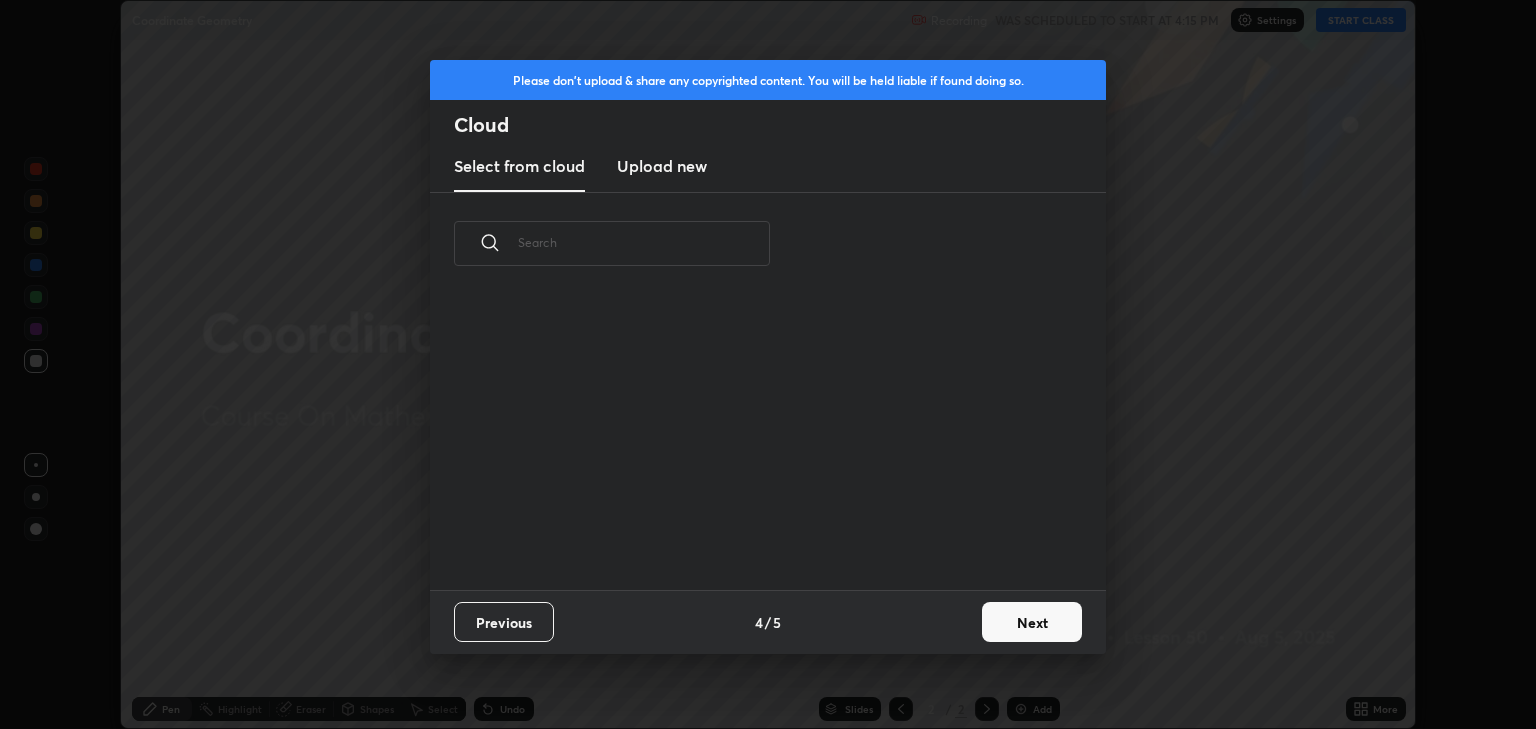 click on "Next" at bounding box center [1032, 622] 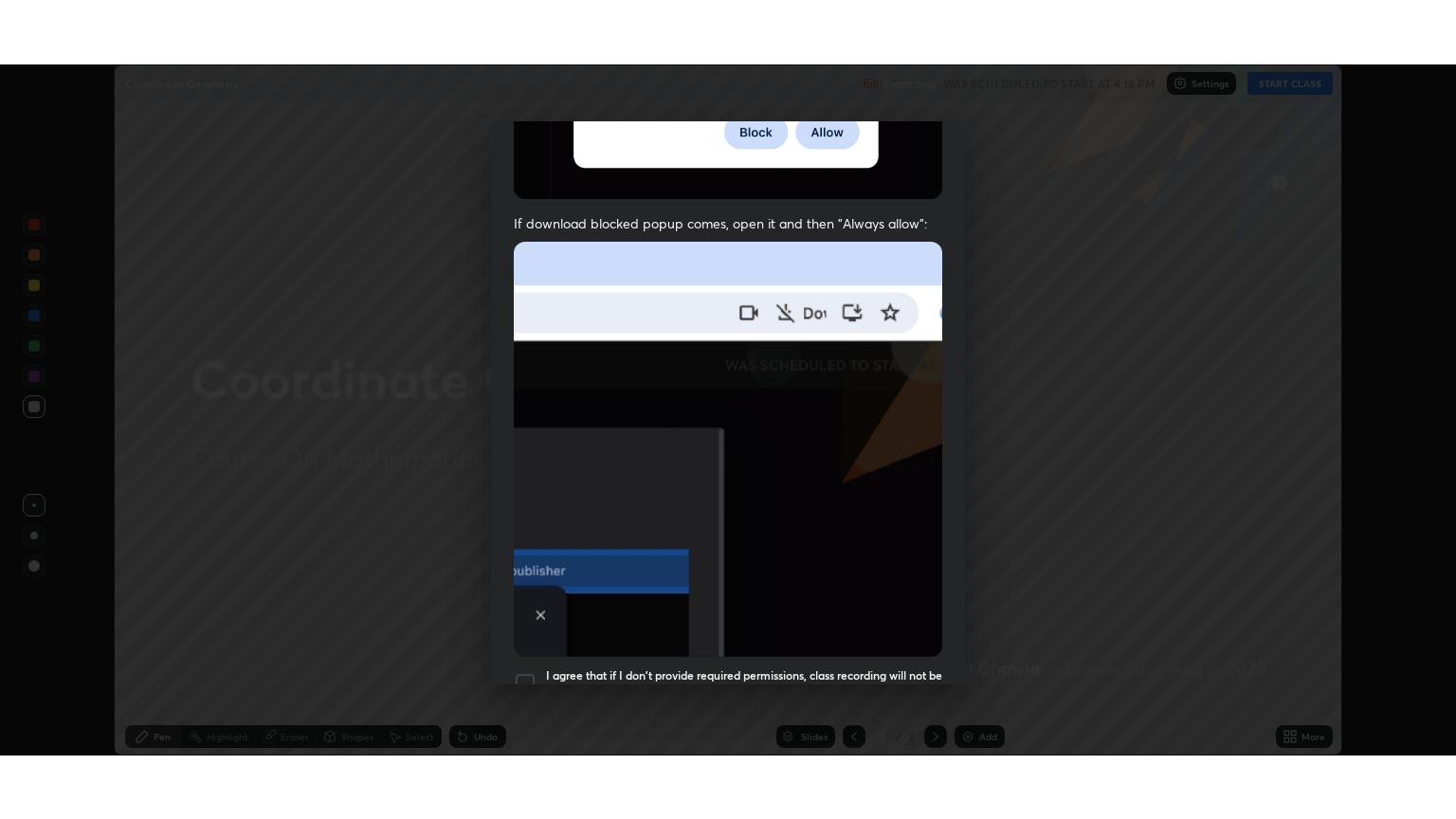 scroll, scrollTop: 384, scrollLeft: 0, axis: vertical 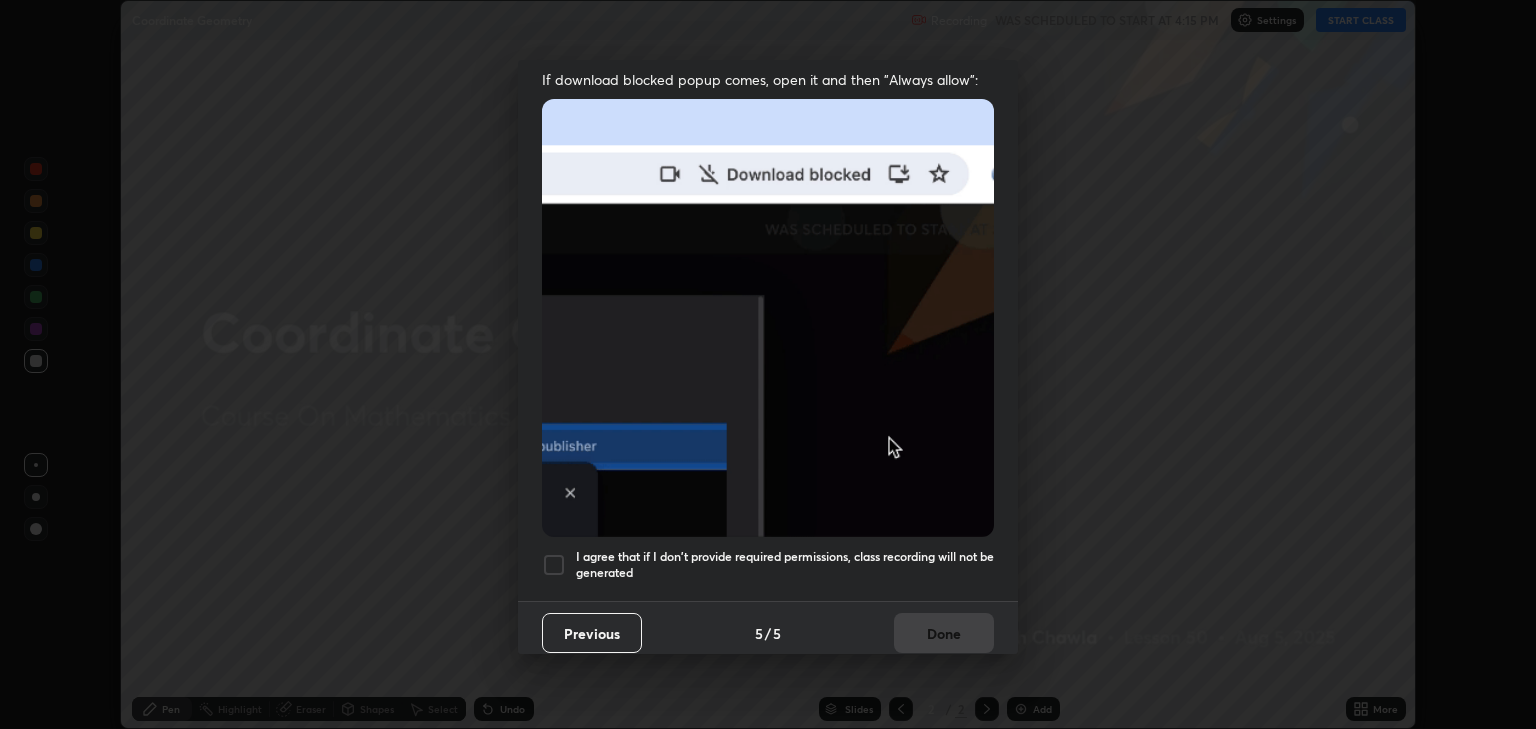click at bounding box center [554, 565] 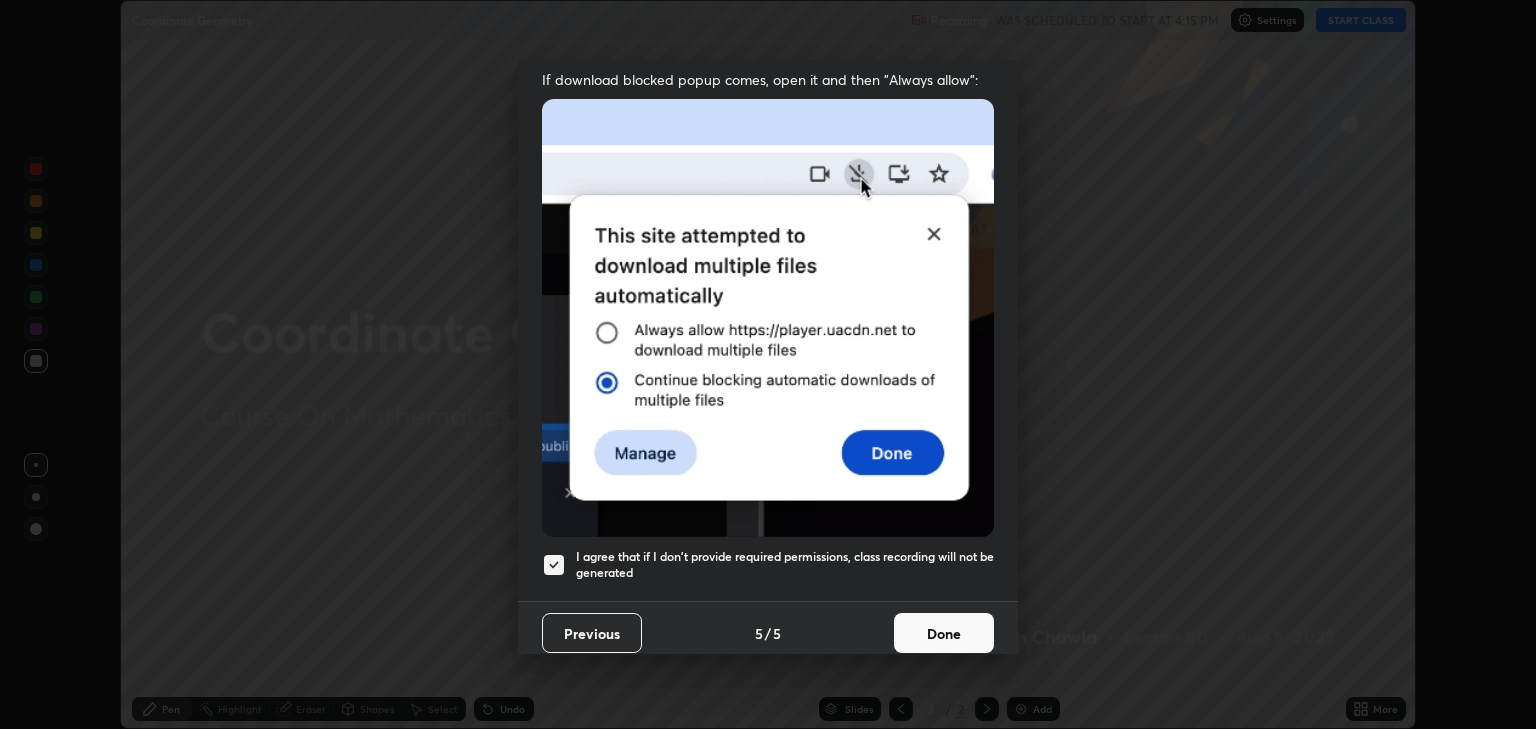 click on "Done" at bounding box center (944, 633) 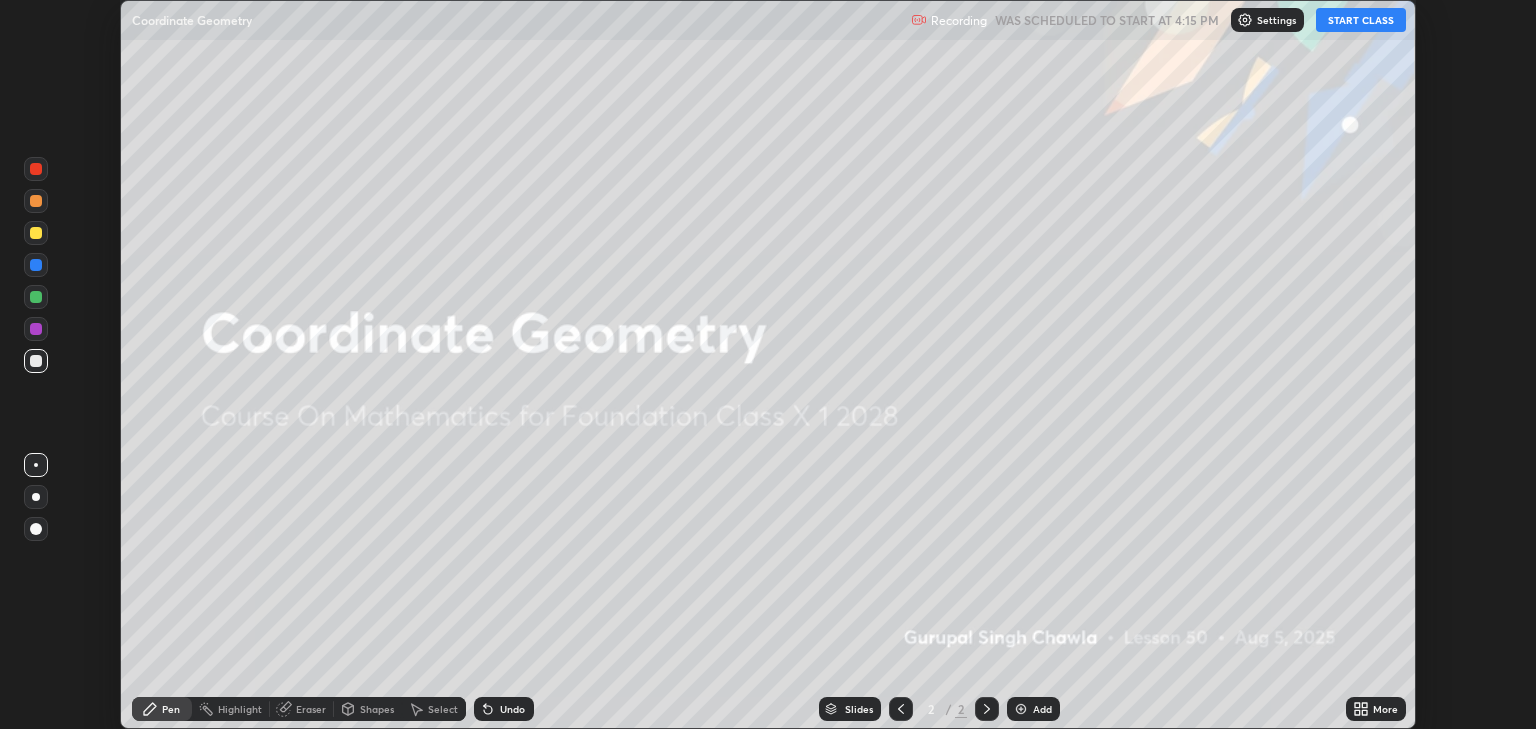 click on "START CLASS" at bounding box center (1361, 20) 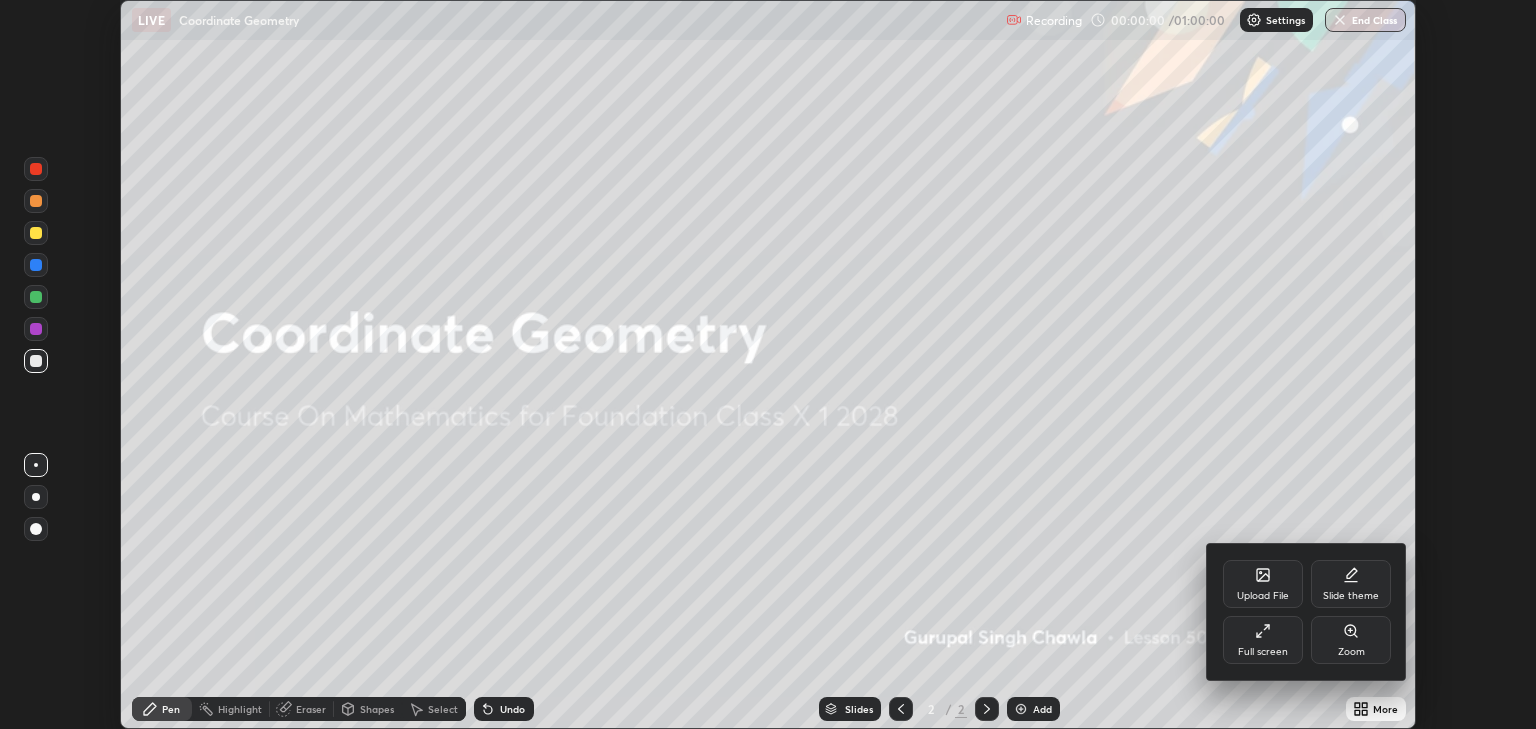 click on "Full screen" at bounding box center (1263, 640) 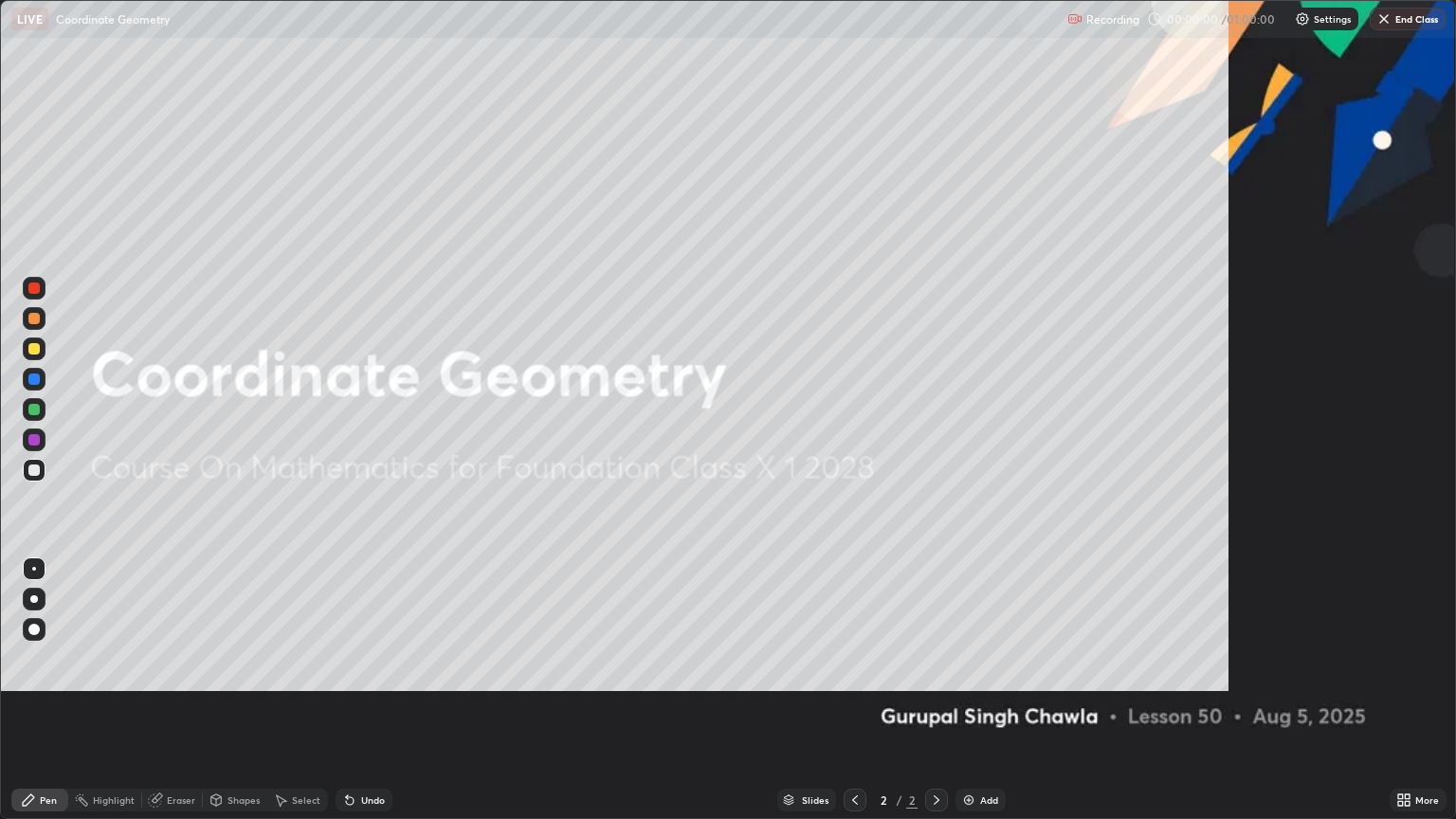scroll, scrollTop: 93973, scrollLeft: 93336, axis: both 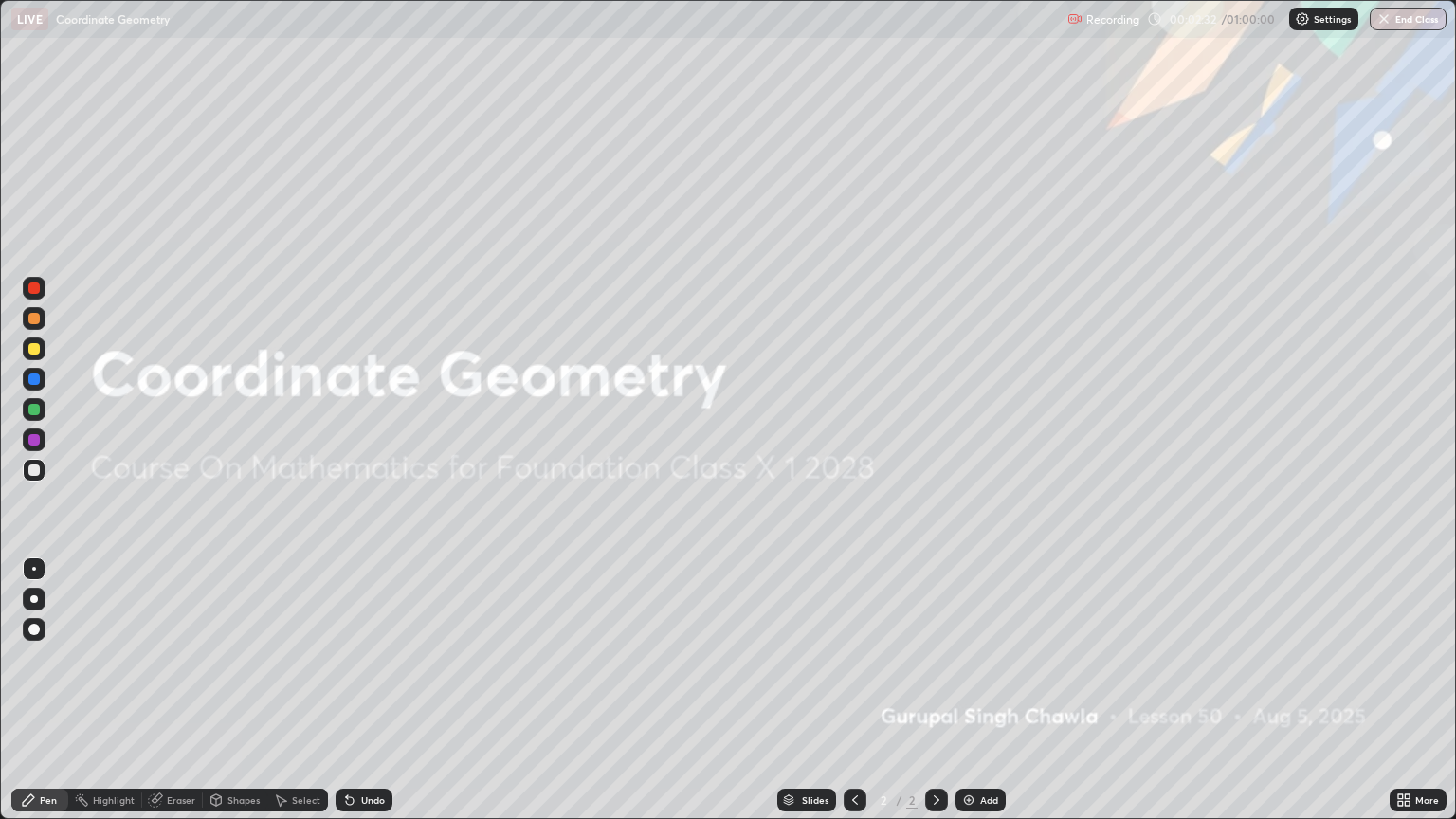 click on "Add" at bounding box center (980, 800) 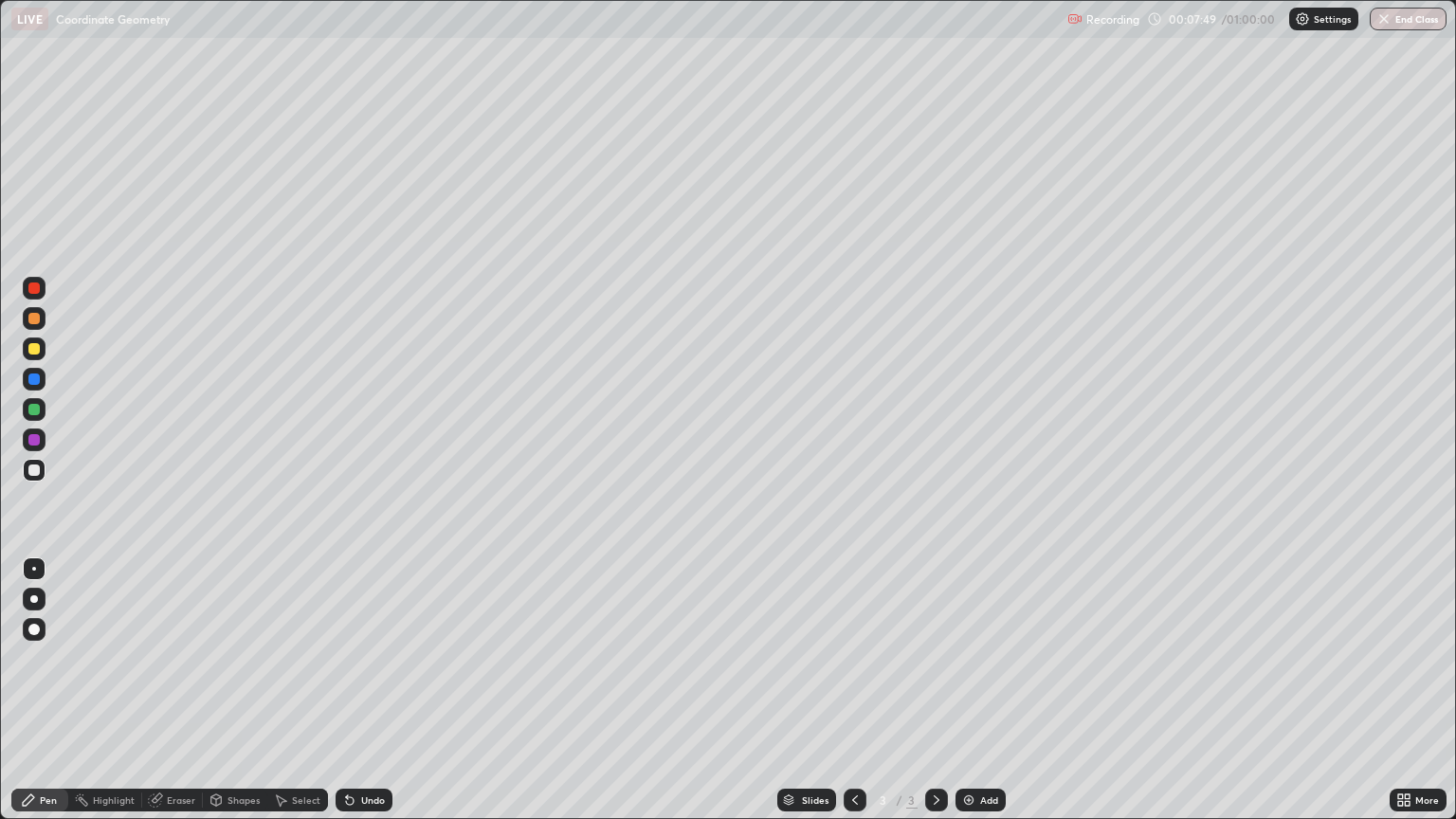 click at bounding box center (34, 349) 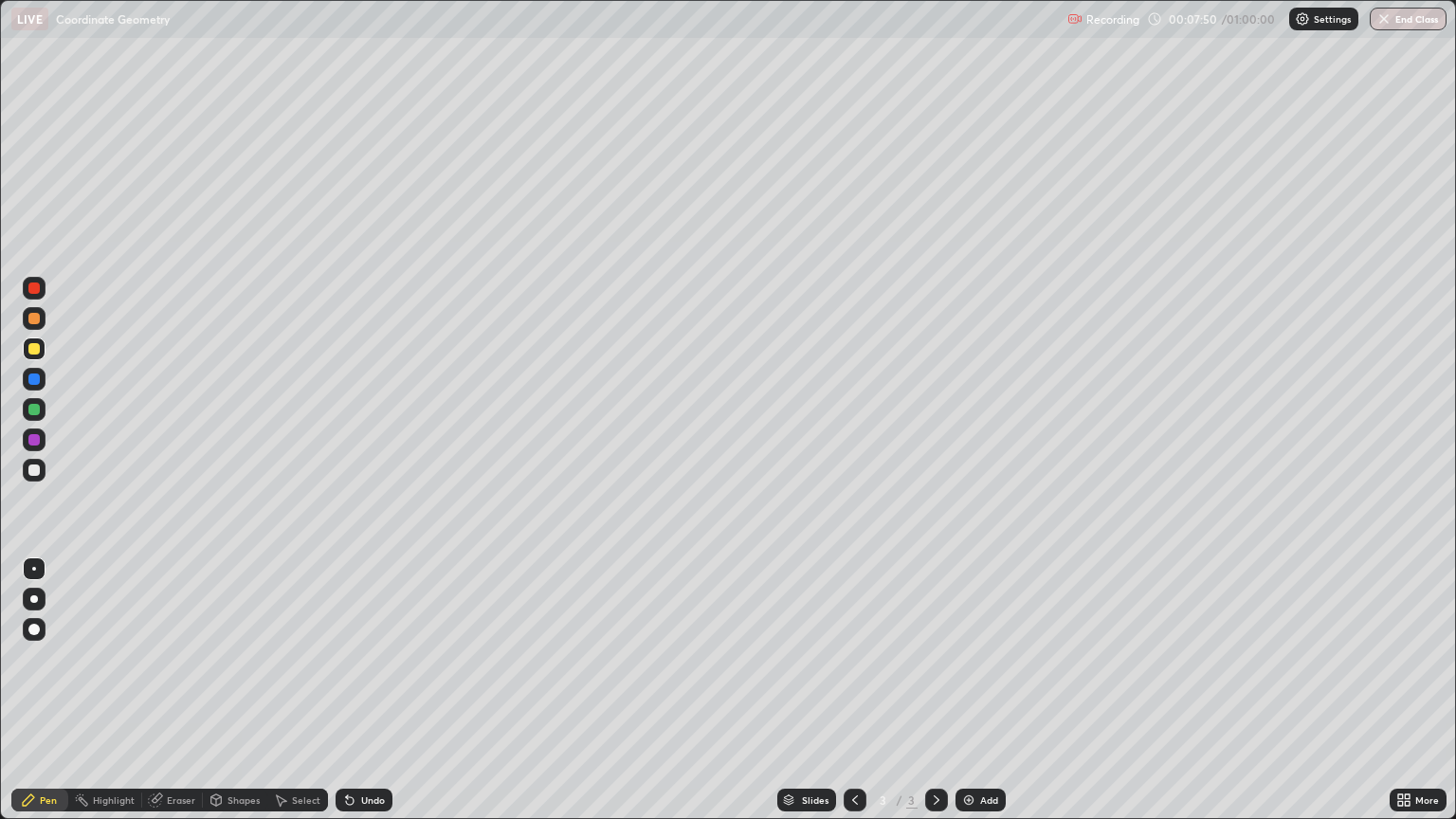 click on "Shapes" at bounding box center [235, 800] 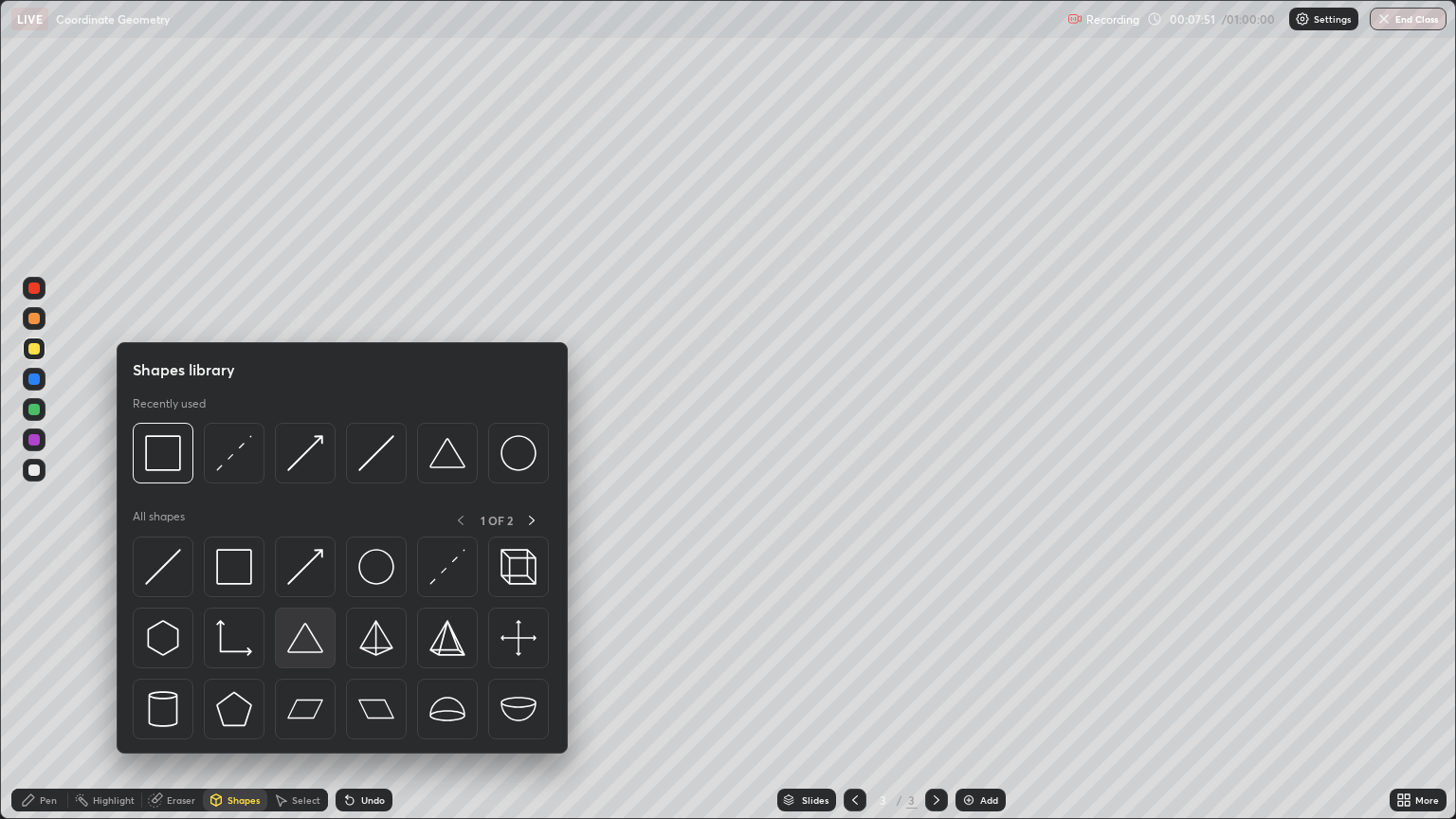 click at bounding box center [305, 638] 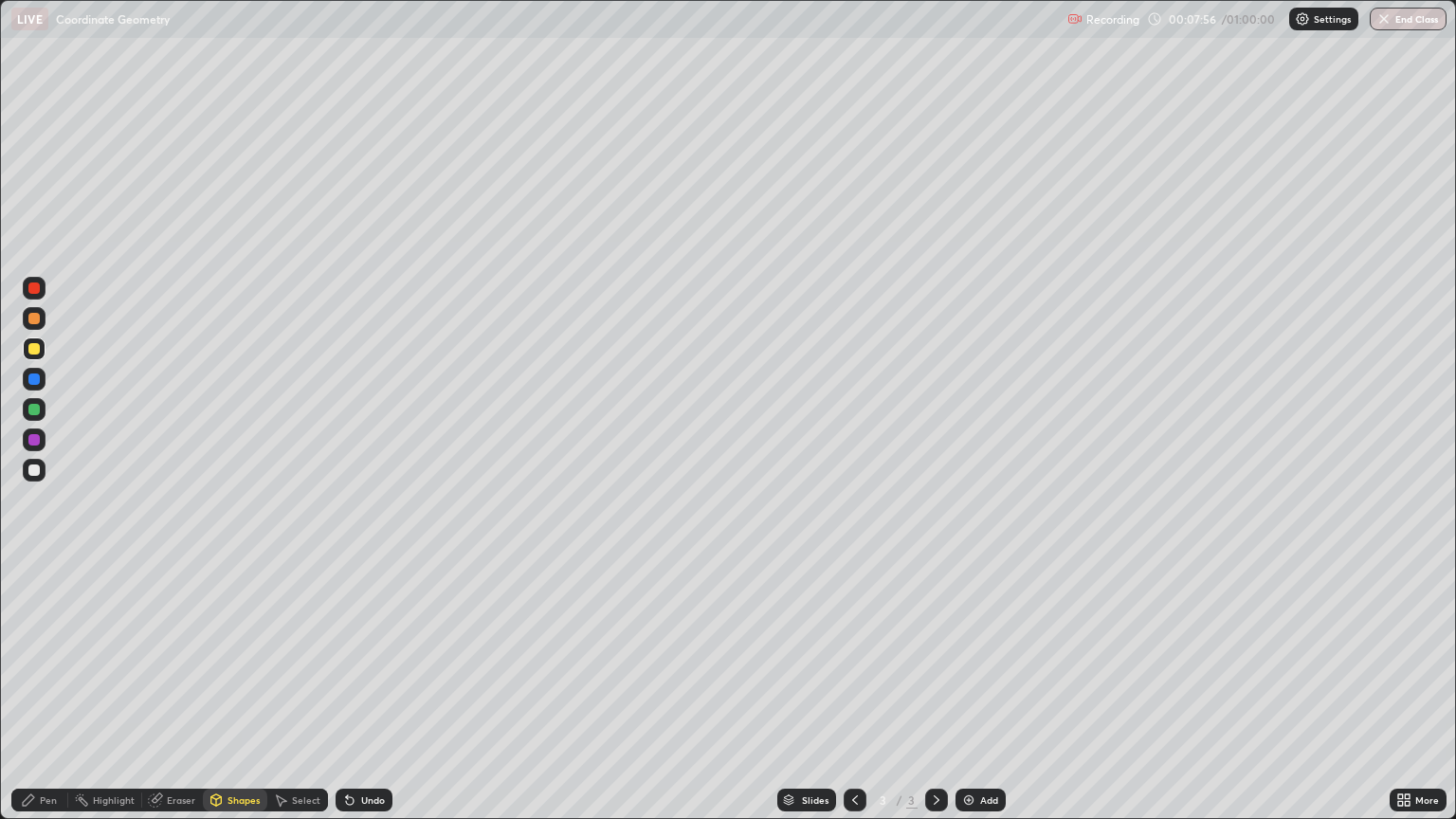 click on "Undo" at bounding box center [373, 800] 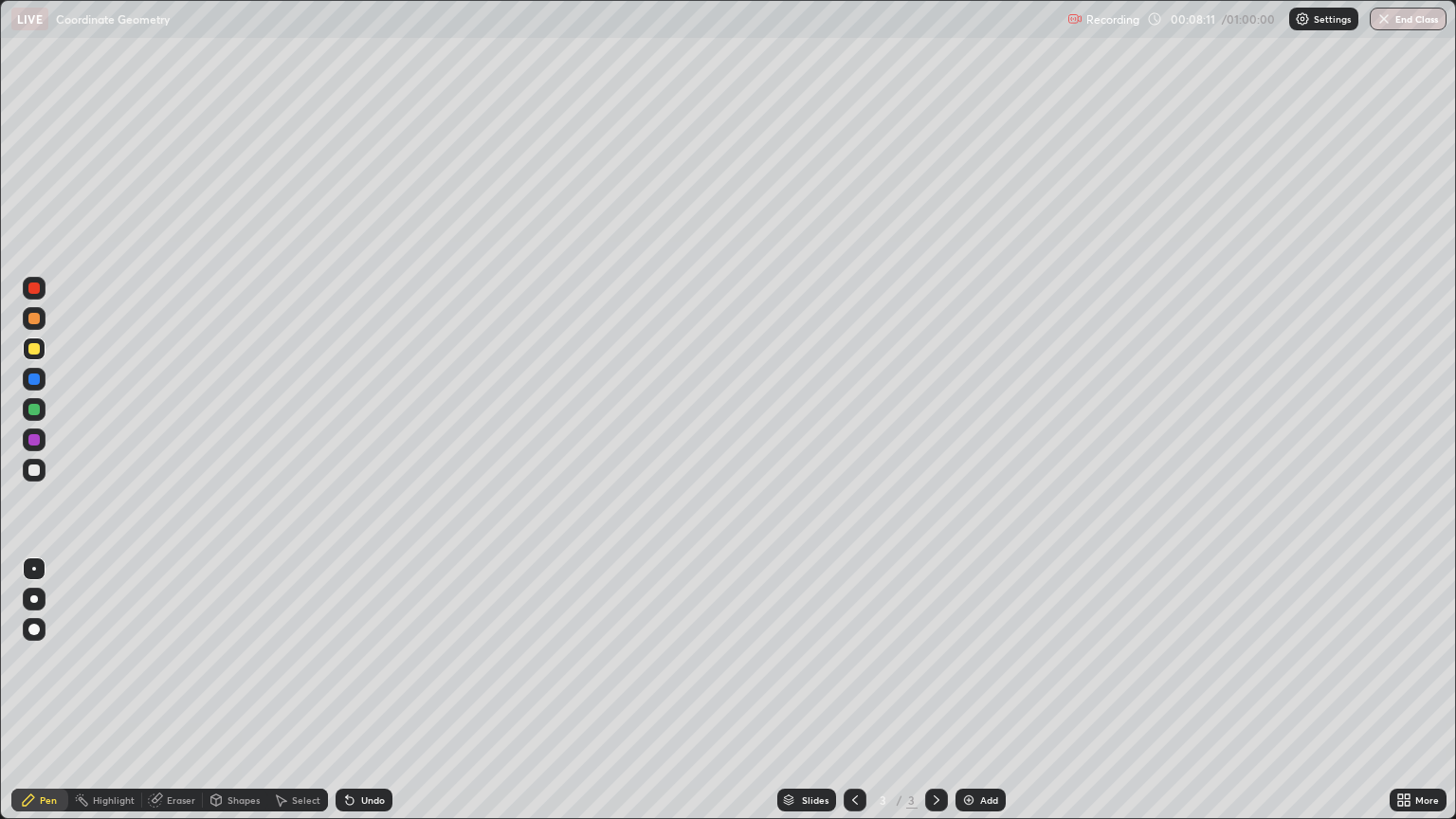 click 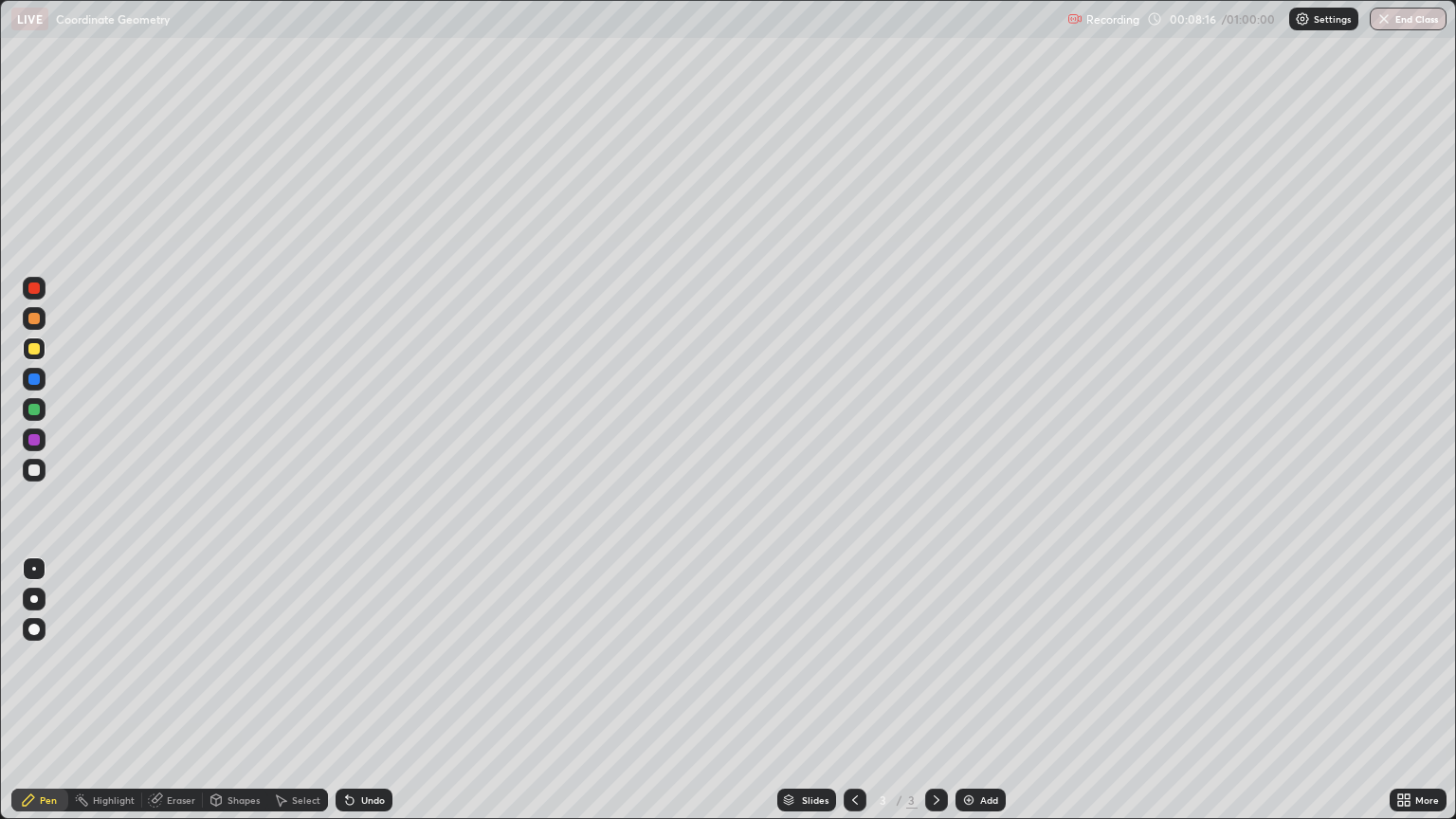 click at bounding box center (34, 470) 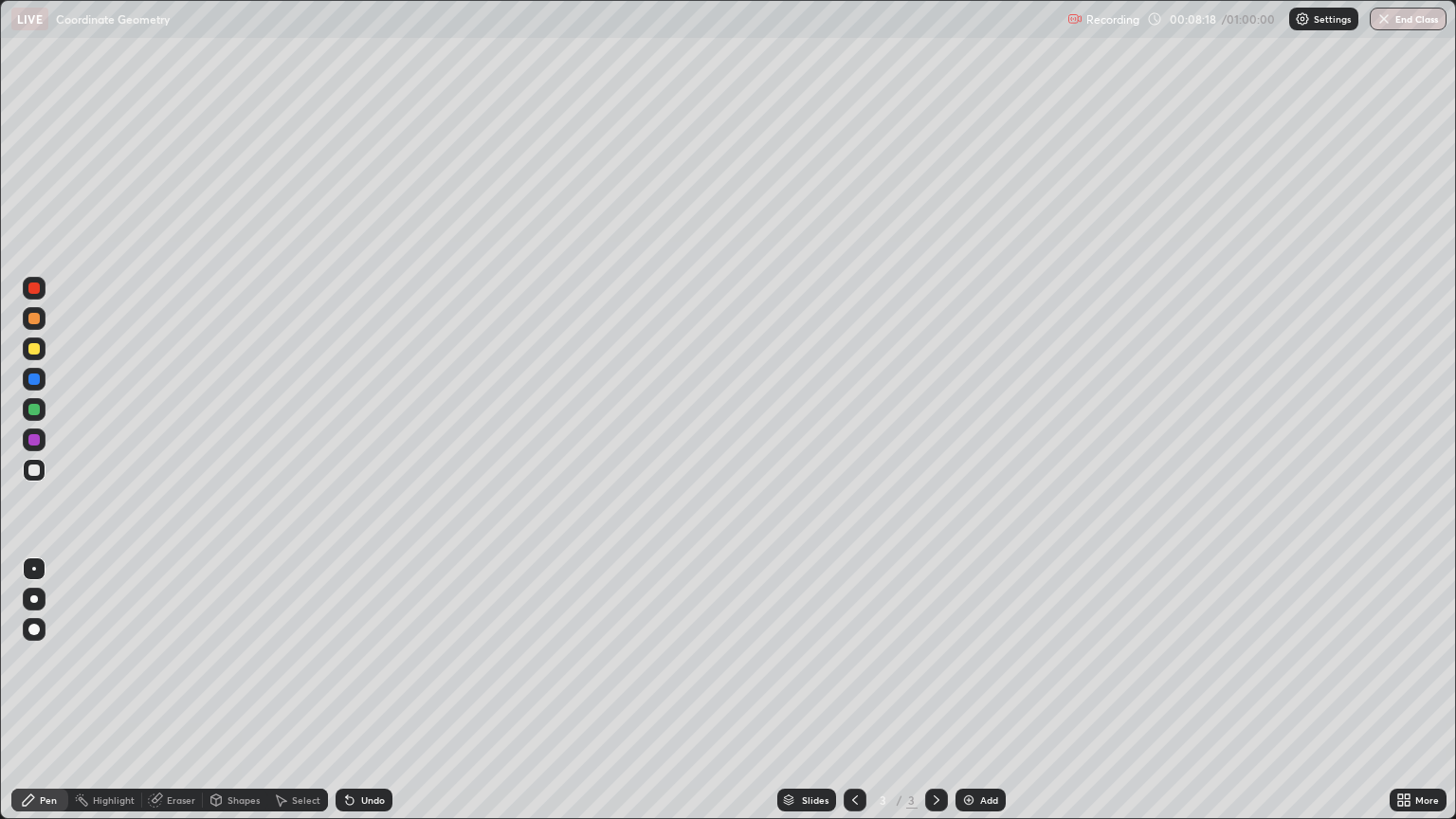 click on "Select" at bounding box center (306, 800) 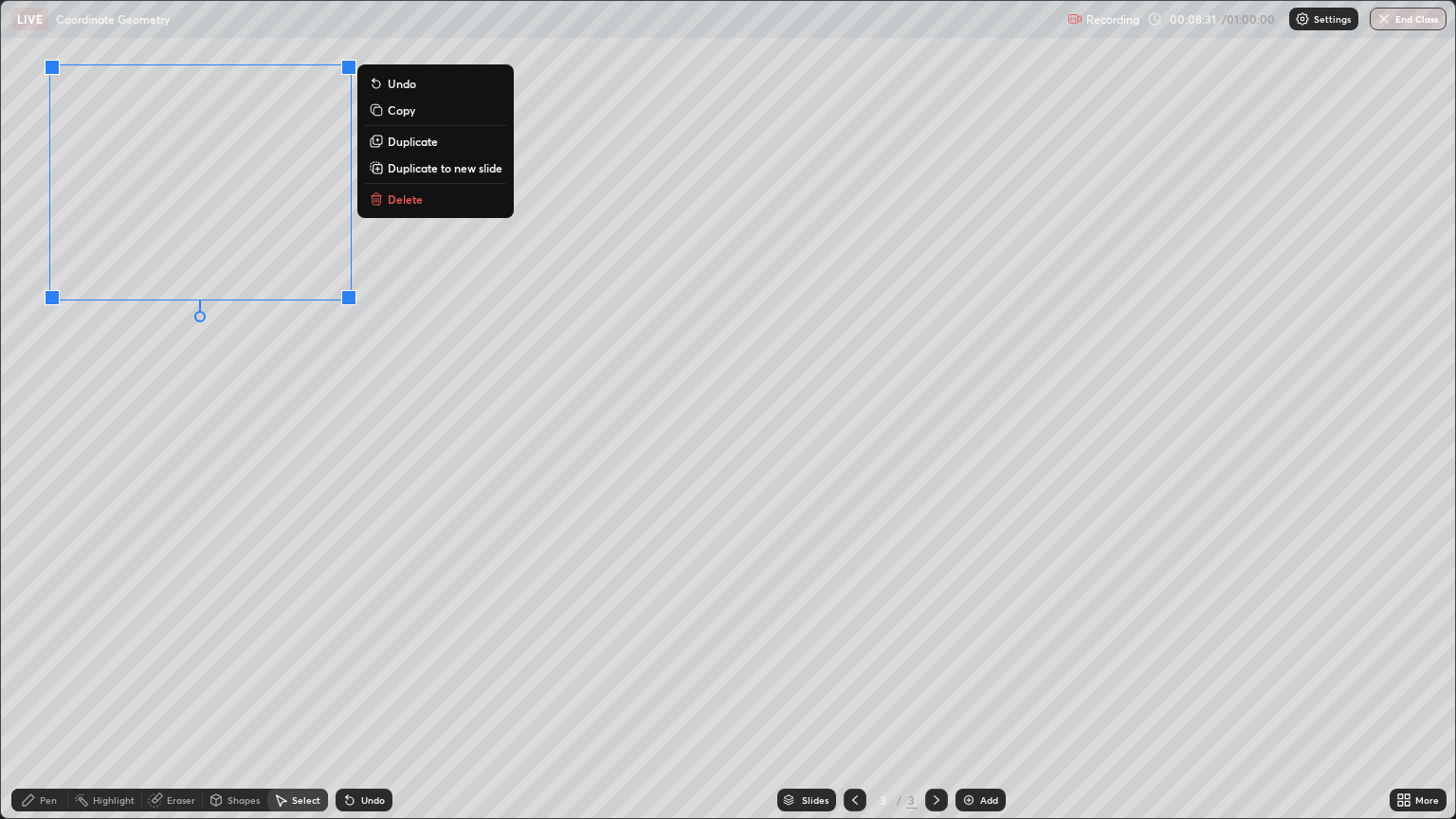 click 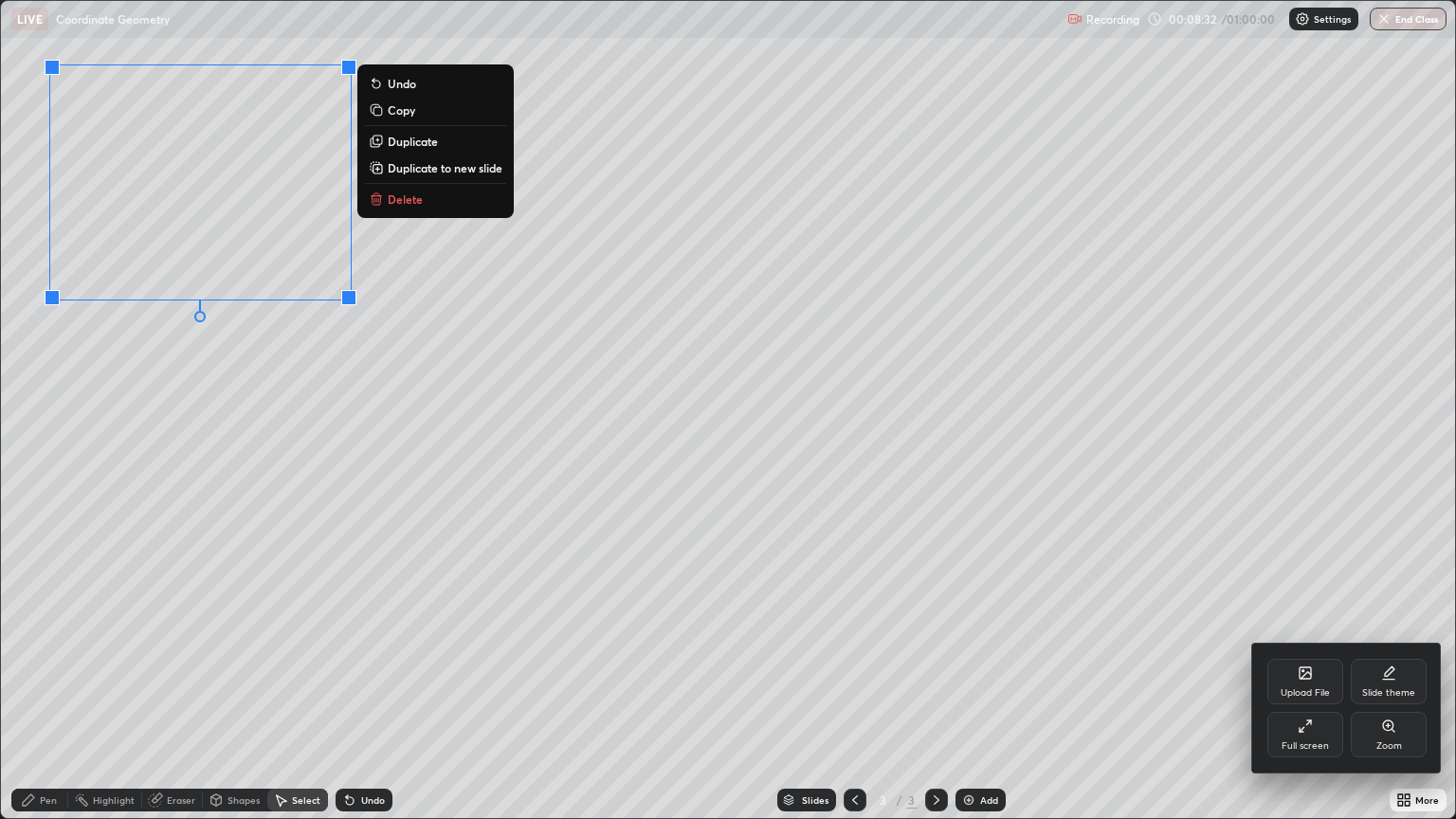 click on "Full screen" at bounding box center (1305, 746) 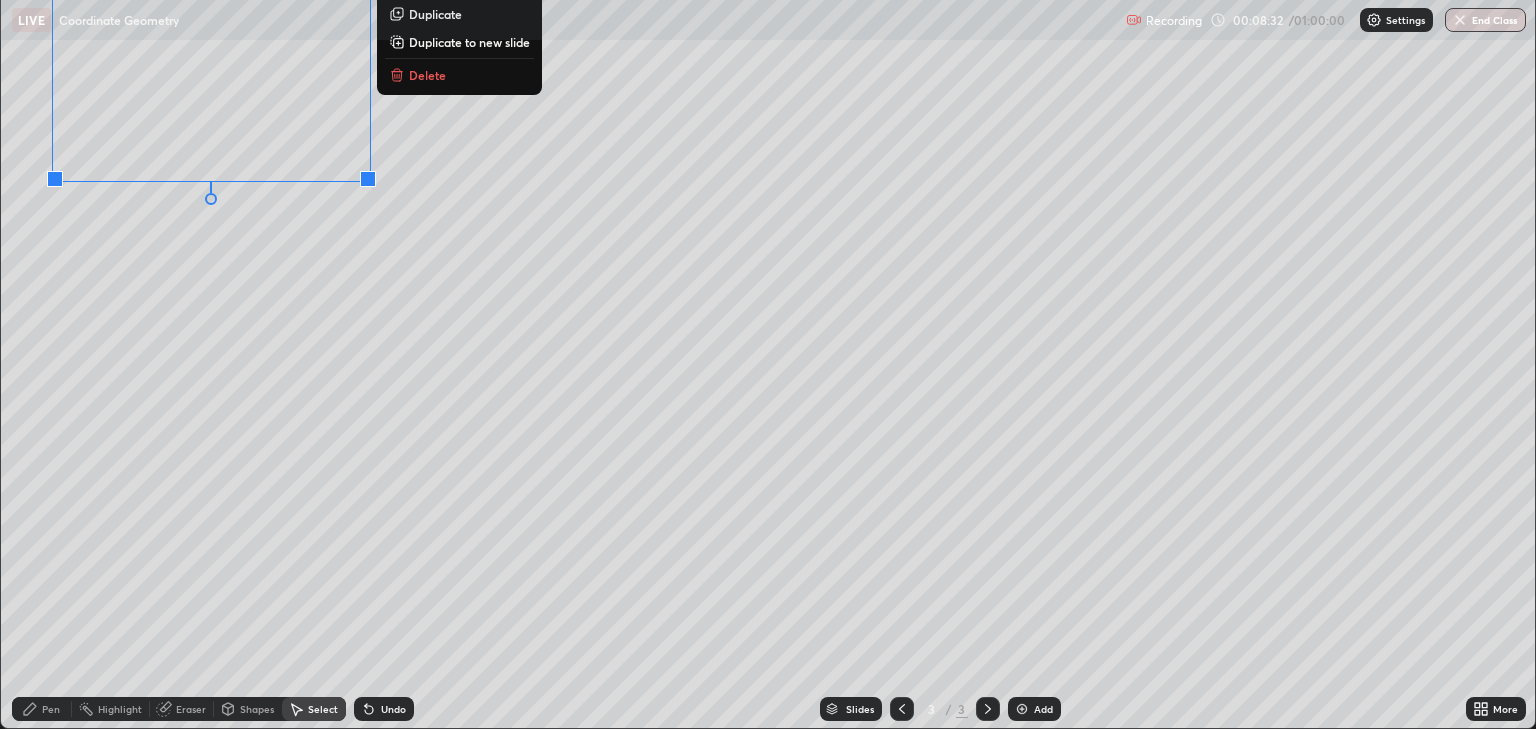 scroll, scrollTop: 729, scrollLeft: 1536, axis: both 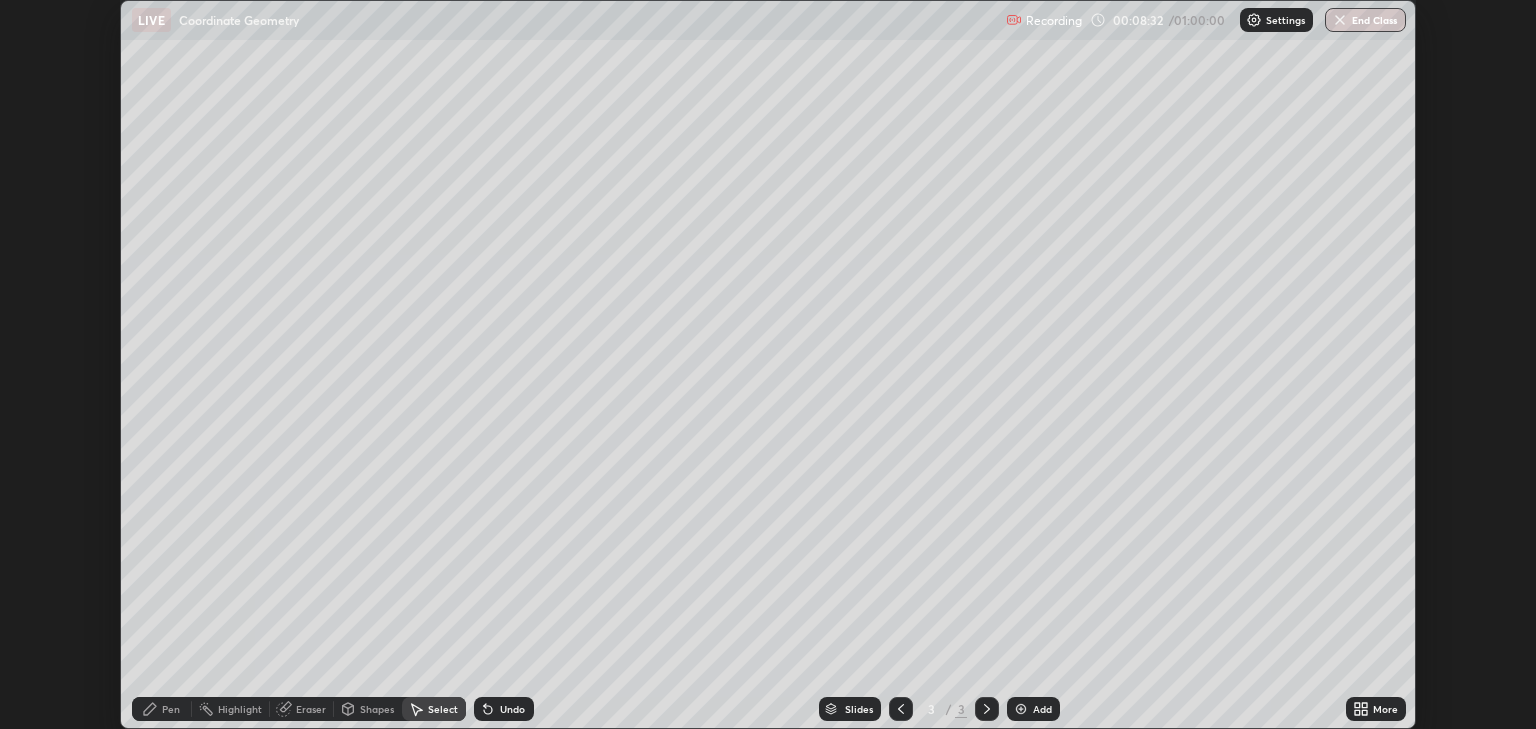 click on "More" at bounding box center (1385, 709) 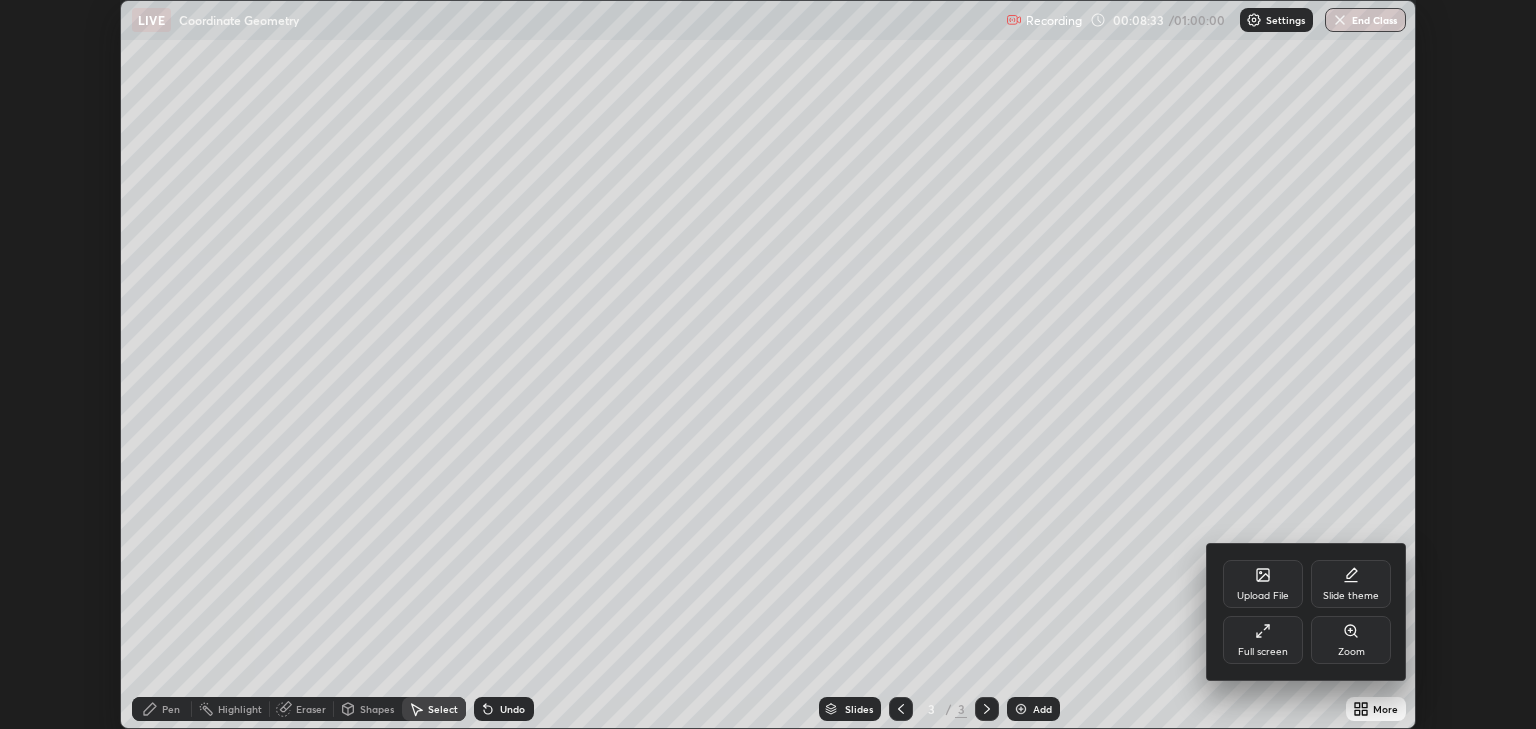 click on "Full screen" at bounding box center [1263, 652] 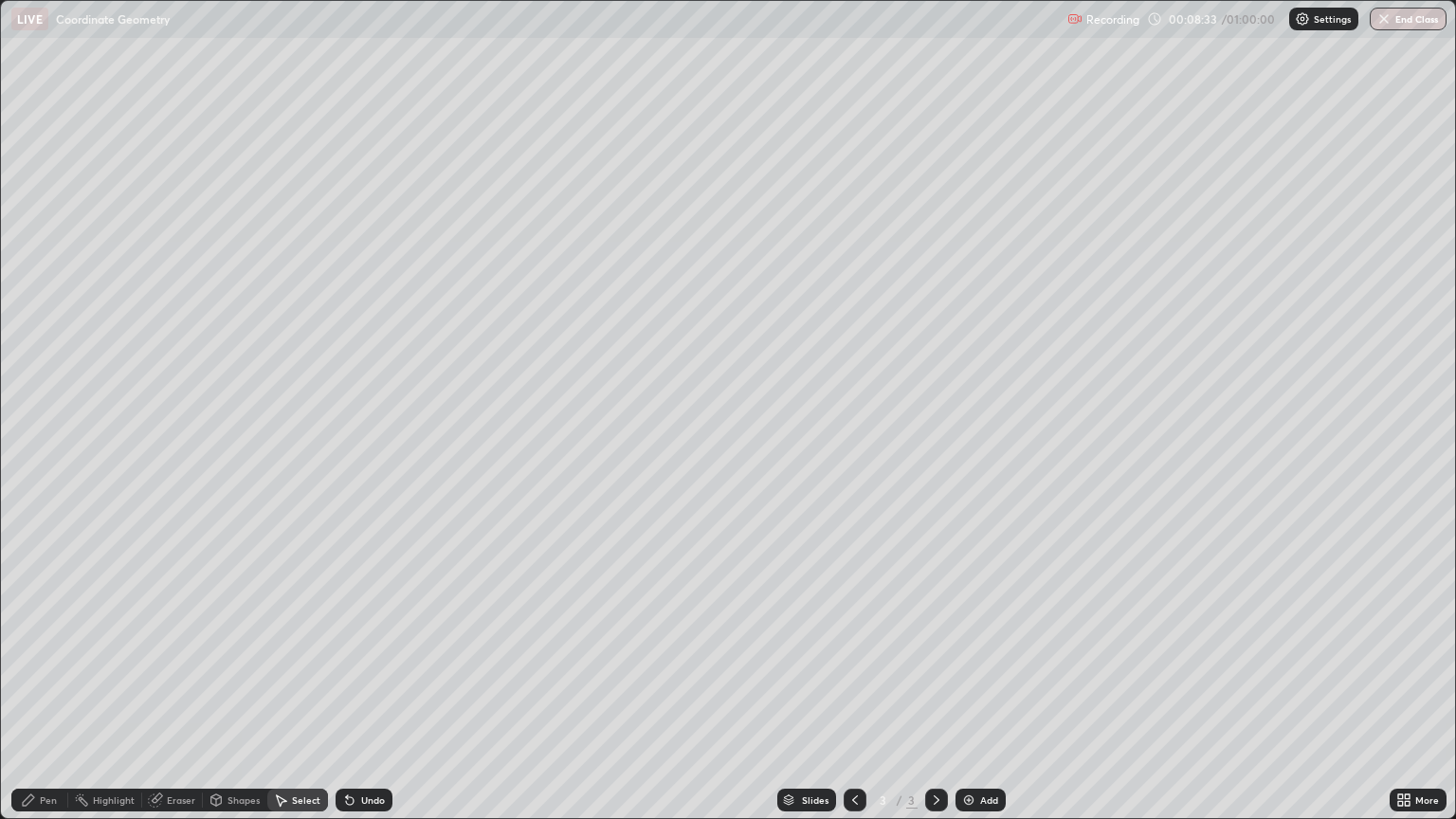scroll, scrollTop: 93973, scrollLeft: 93336, axis: both 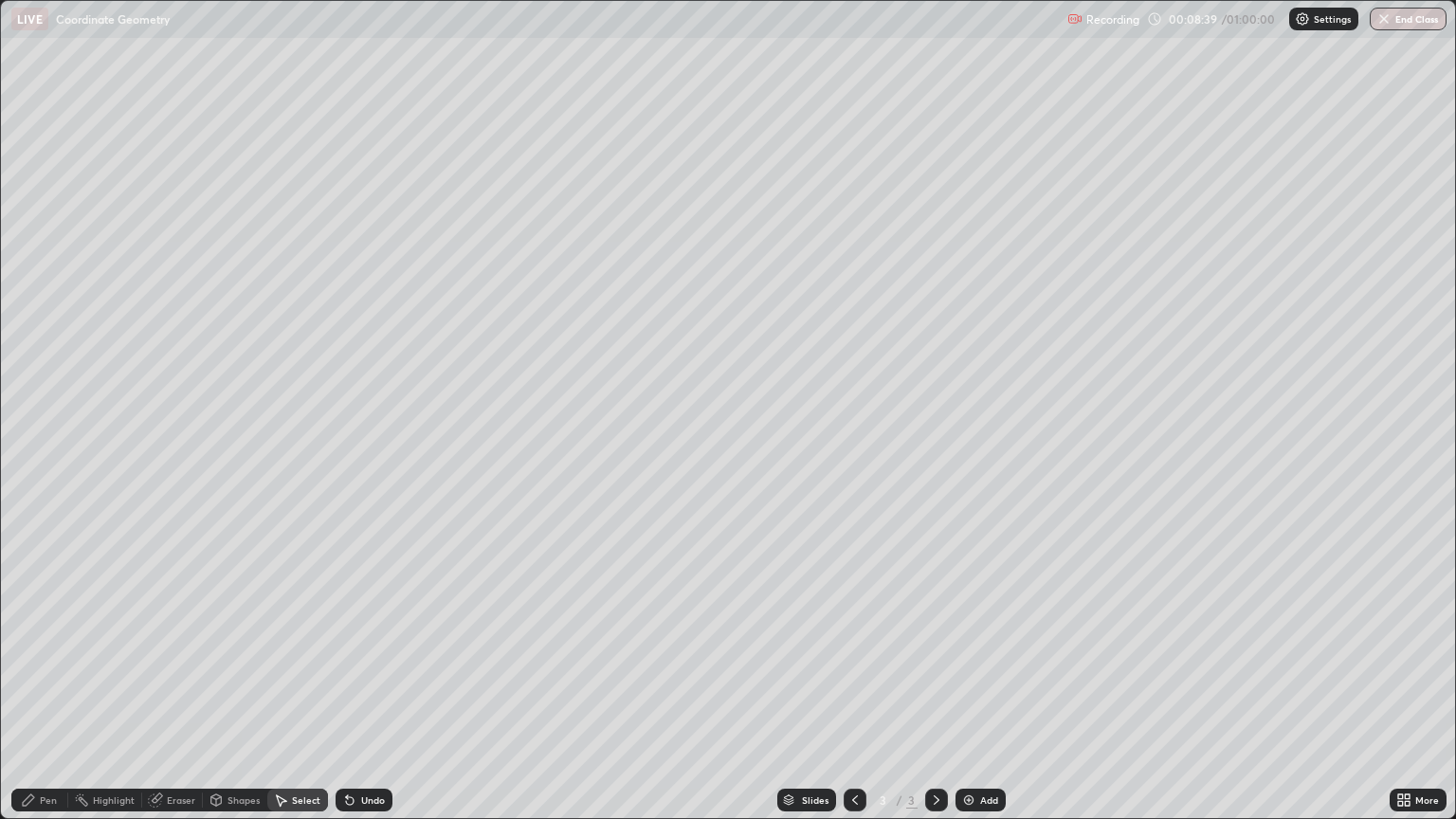click on "Pen" at bounding box center [40, 800] 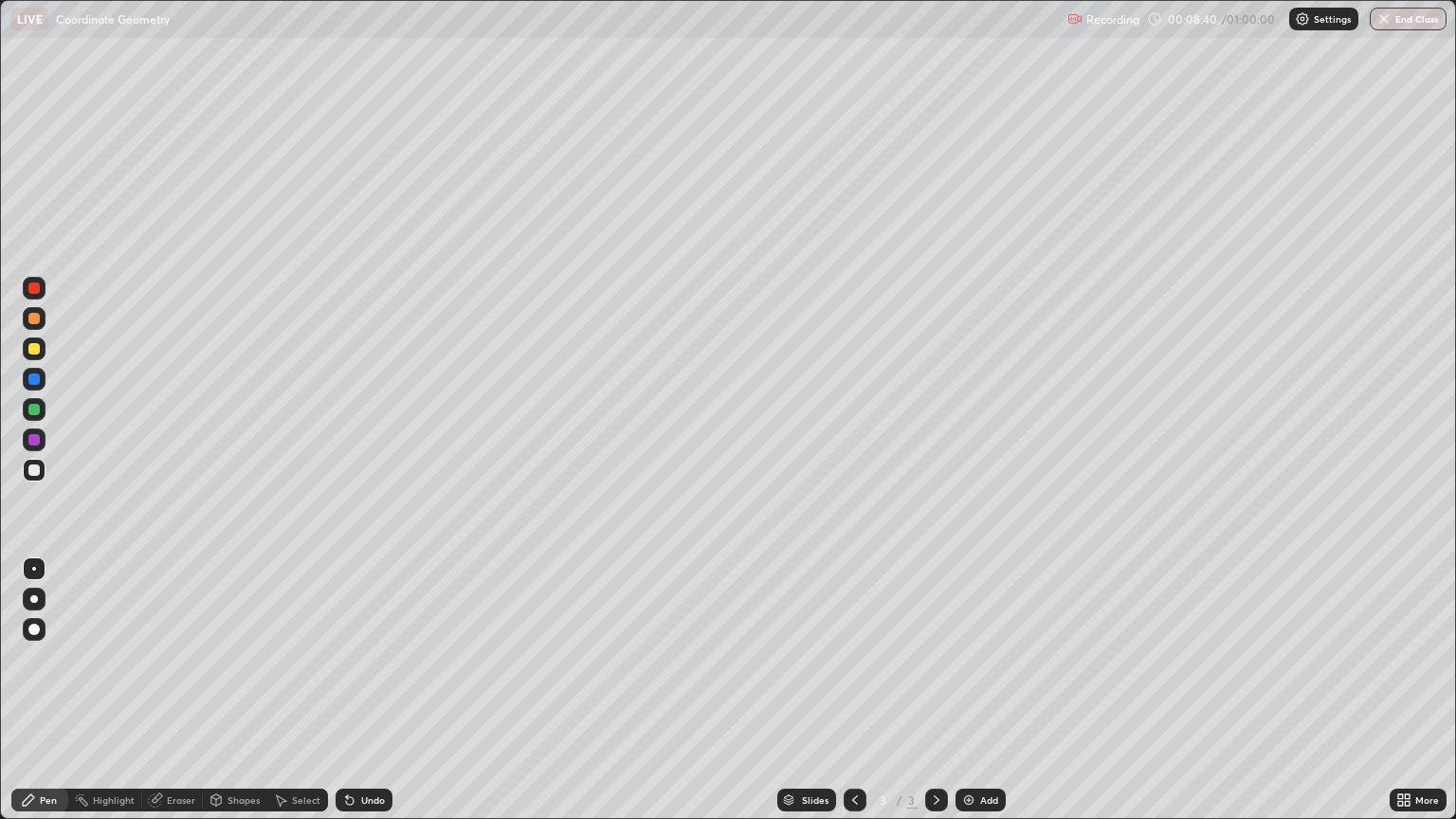 click at bounding box center [34, 470] 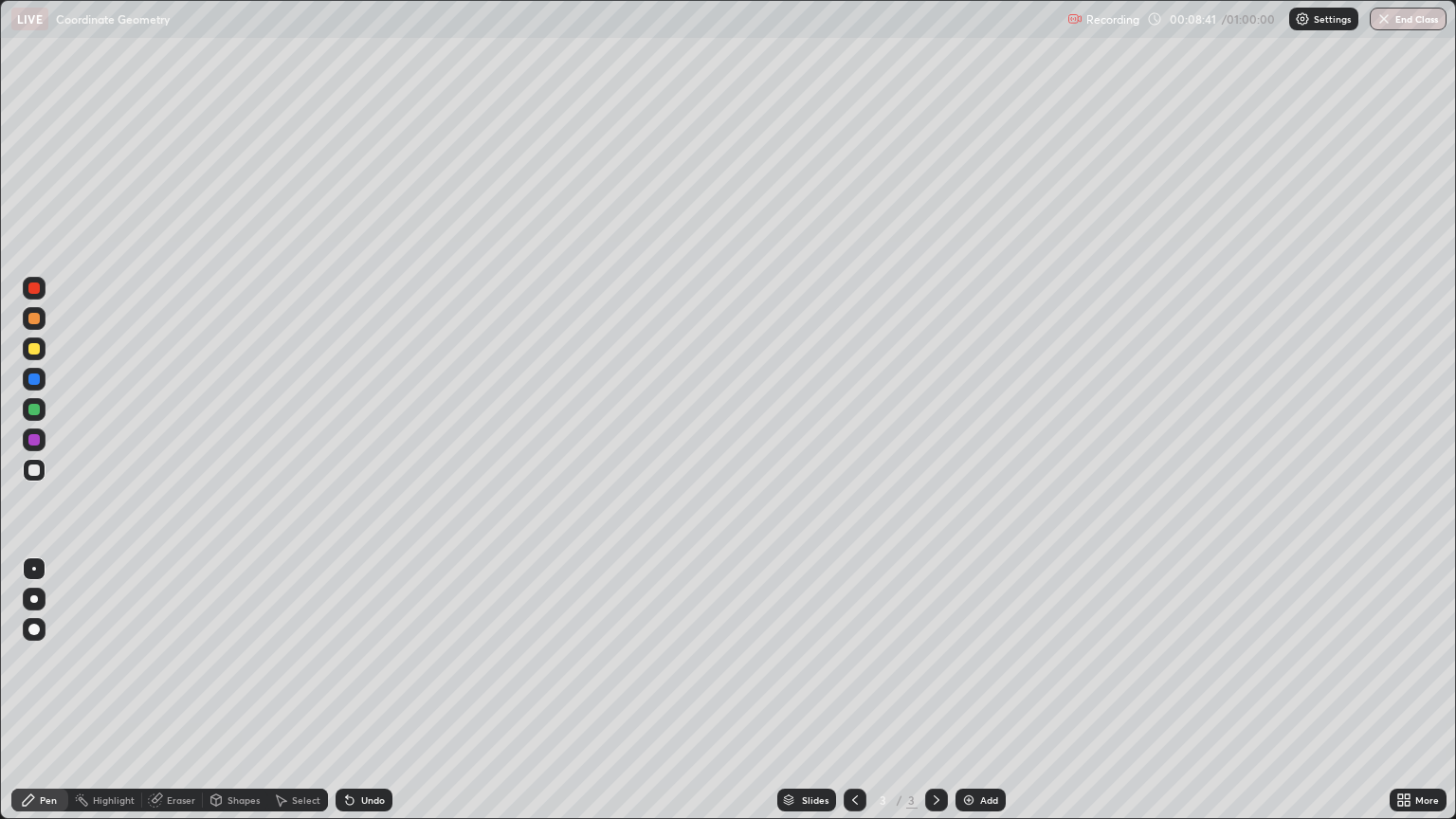 click at bounding box center [34, 599] 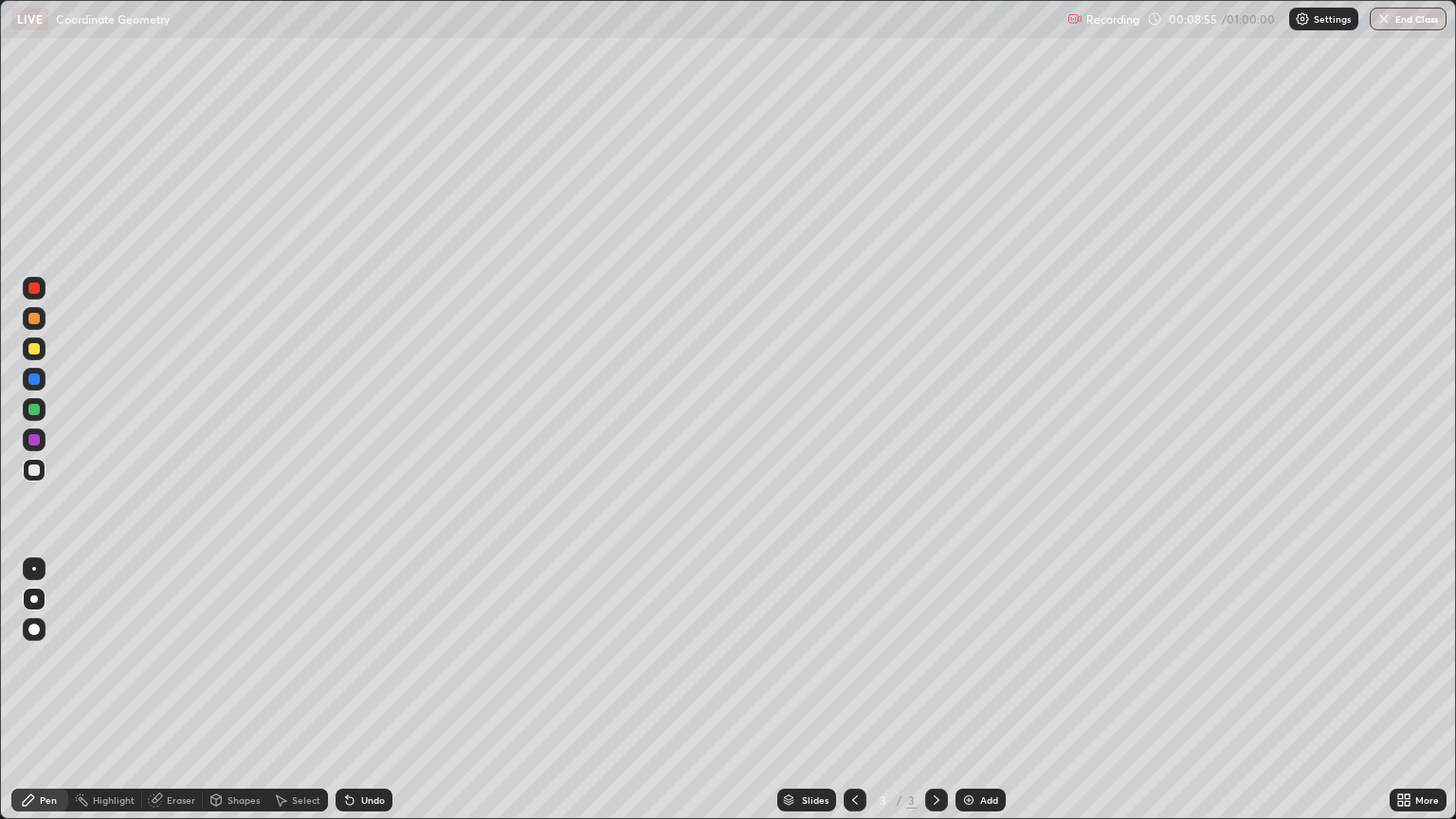 click on "Undo" at bounding box center (364, 800) 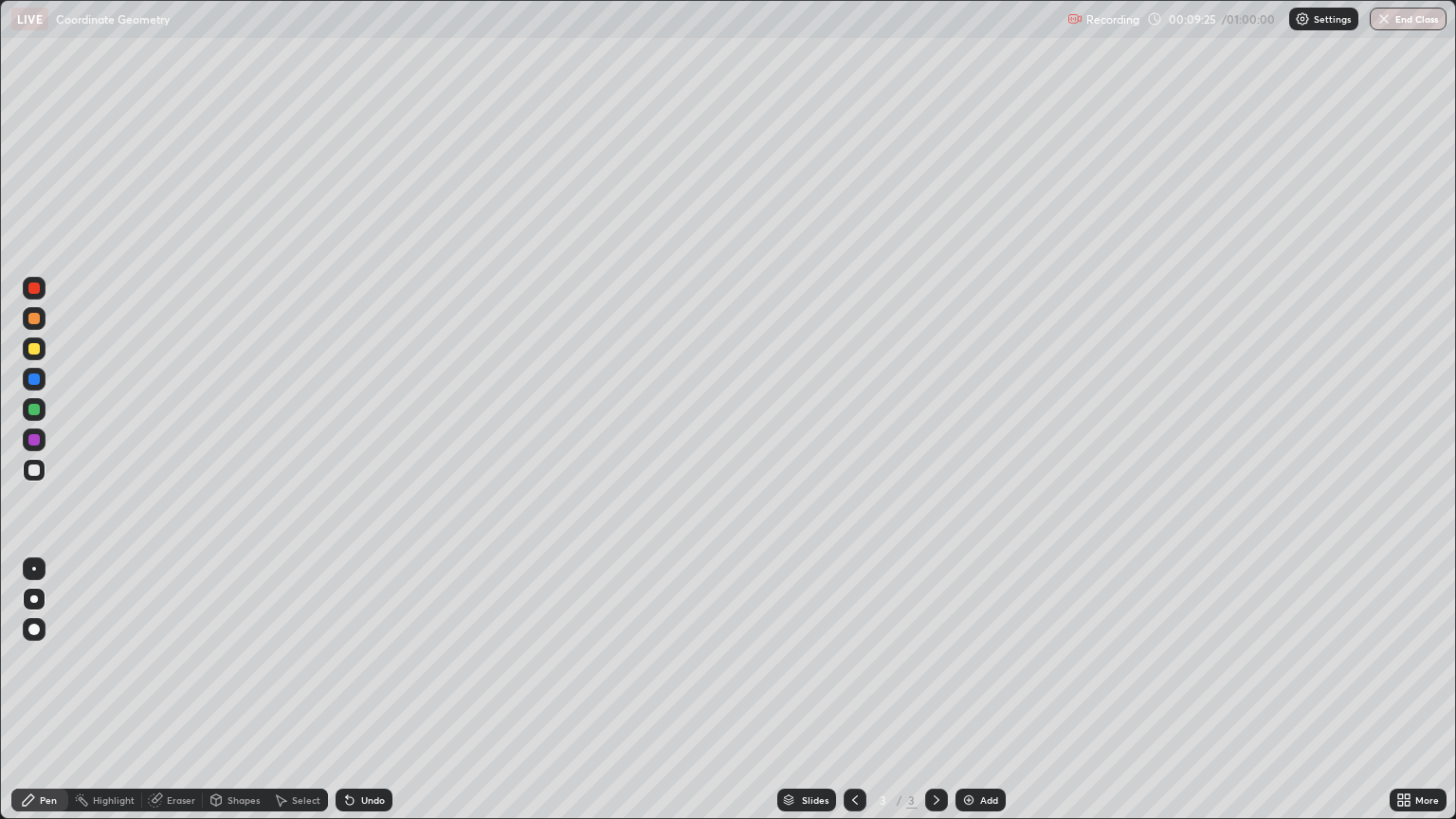 click at bounding box center [34, 379] 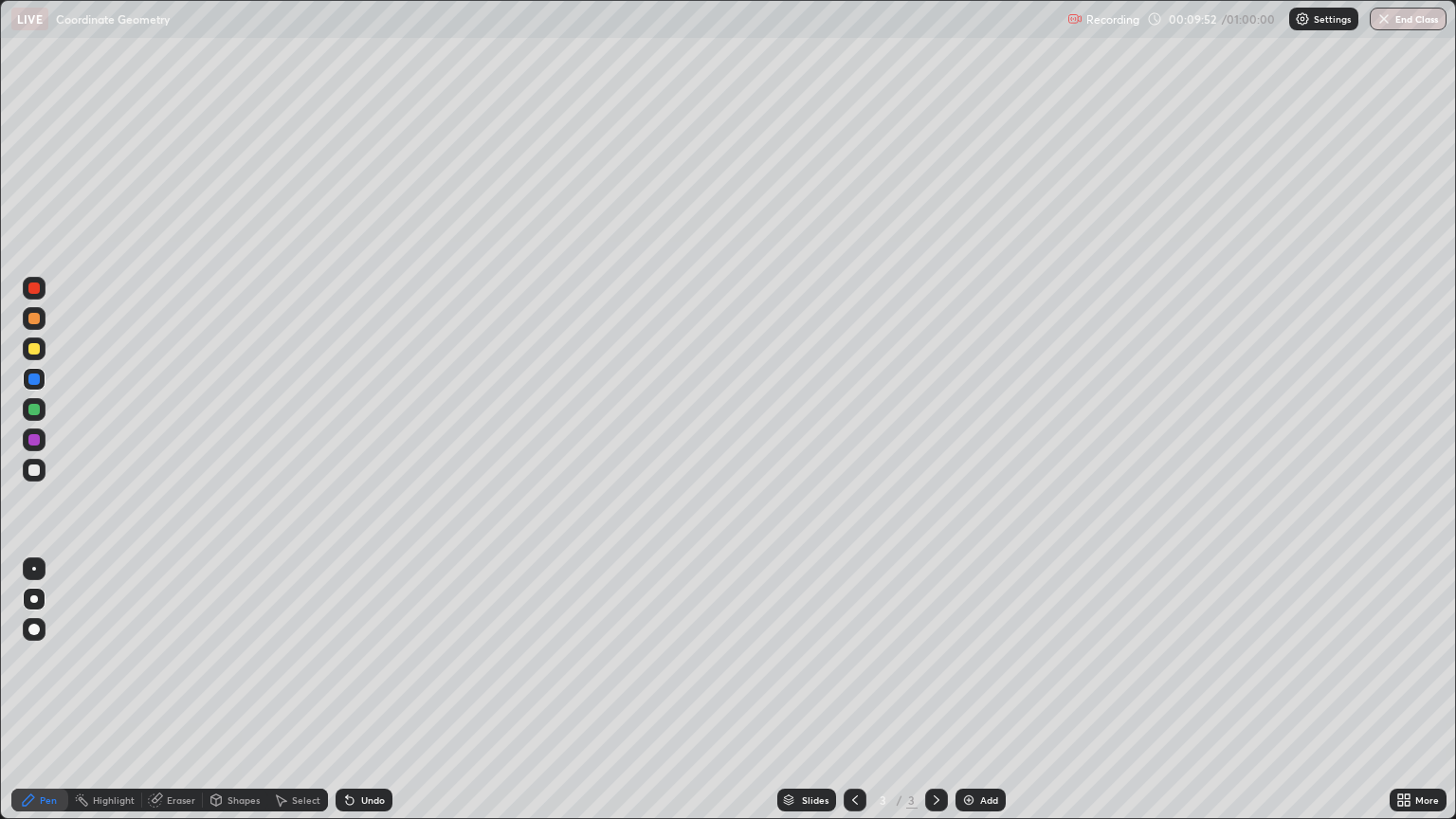 click at bounding box center [34, 410] 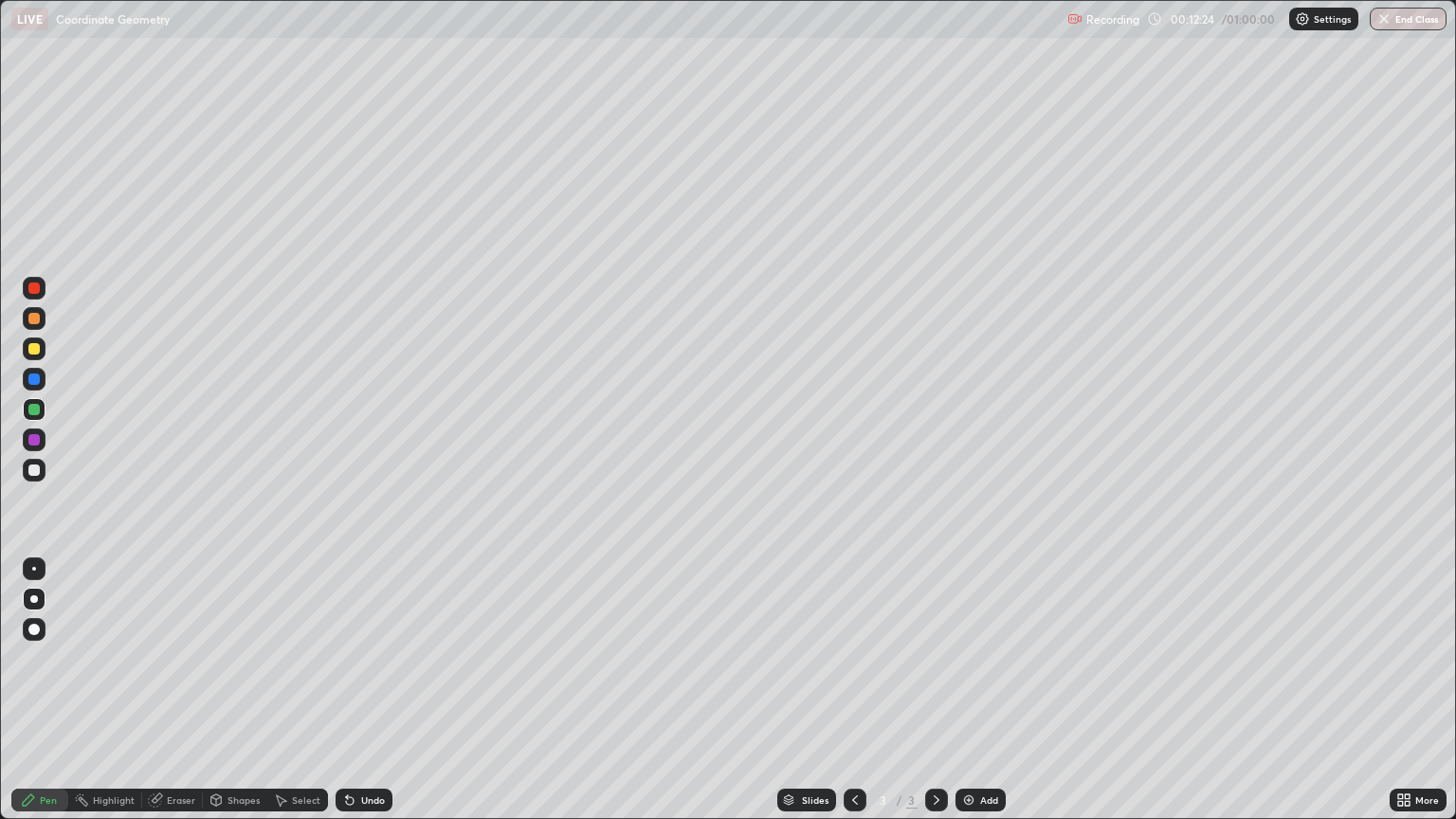 click on "Eraser" at bounding box center (181, 800) 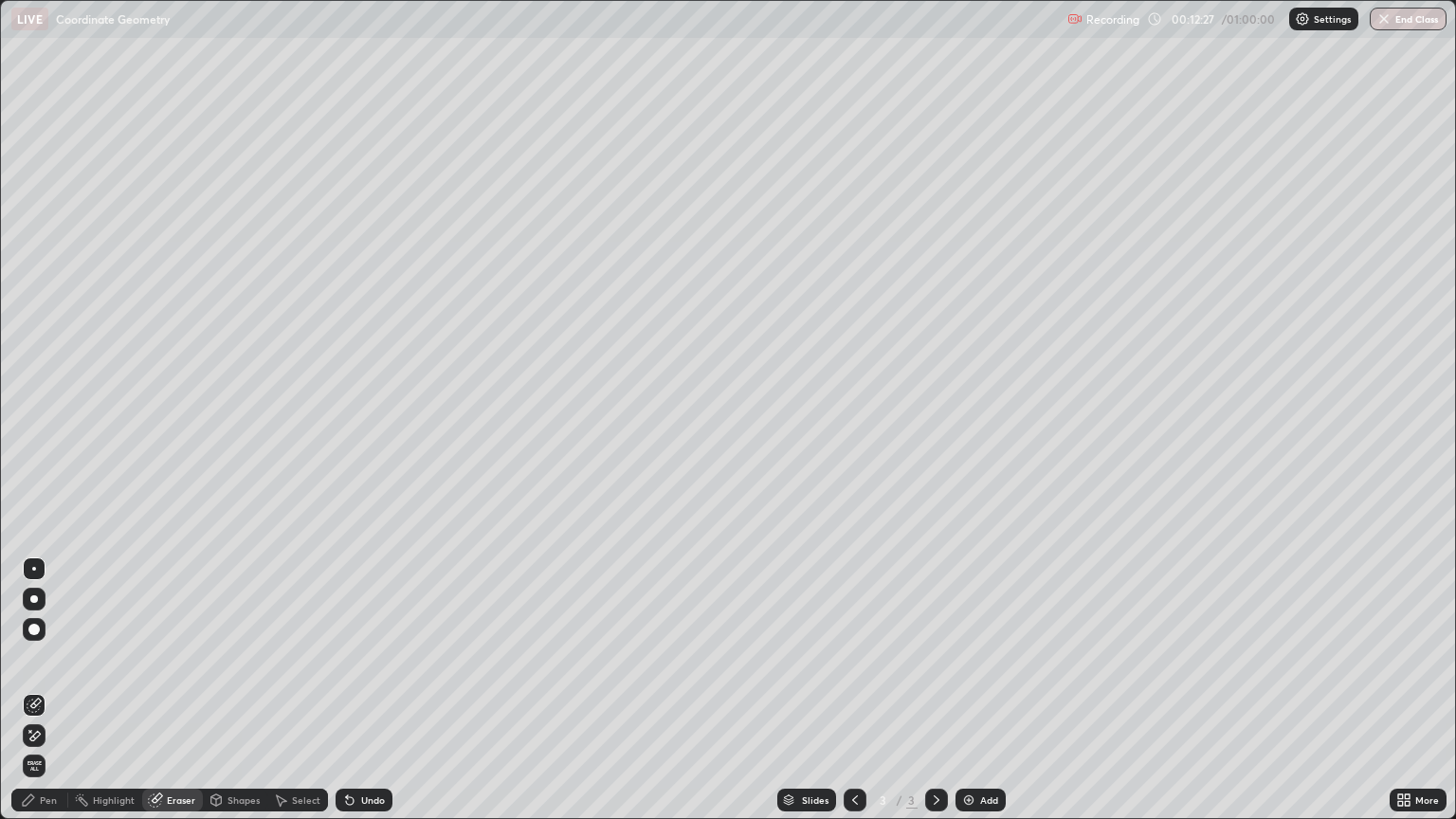 click on "Pen" at bounding box center [40, 800] 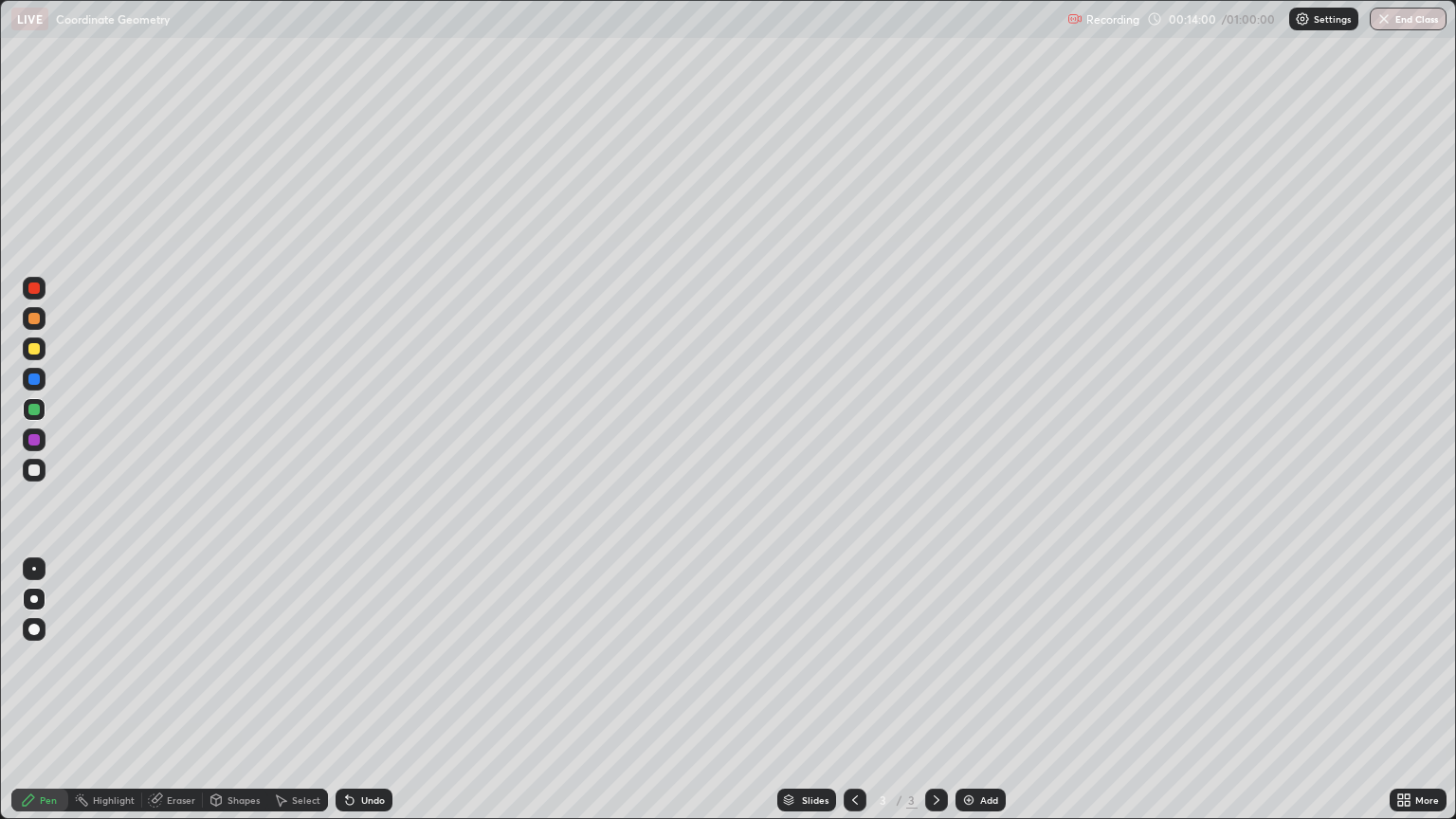 click on "Select" at bounding box center [298, 800] 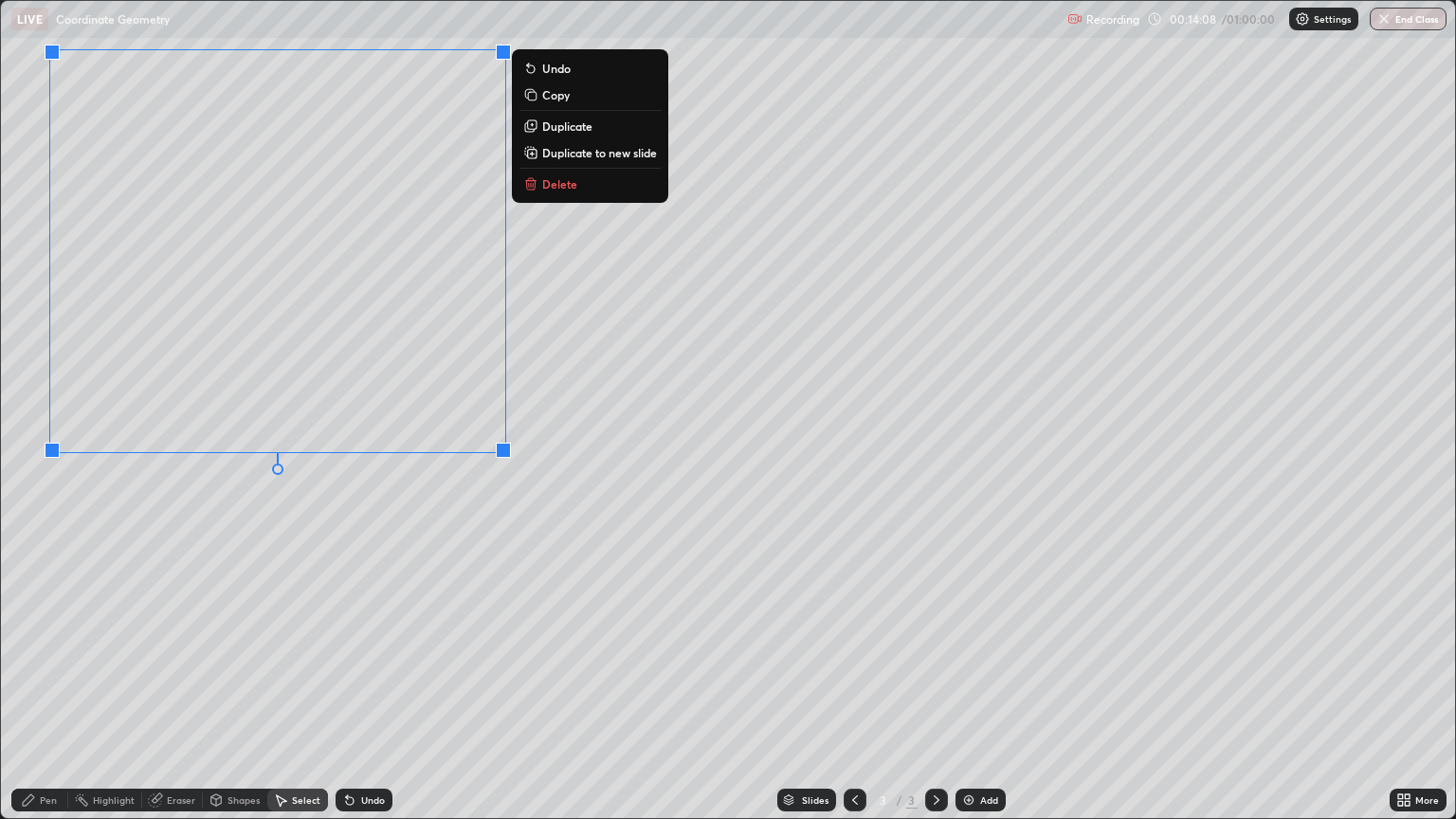 click on "Duplicate to new slide" at bounding box center (599, 153) 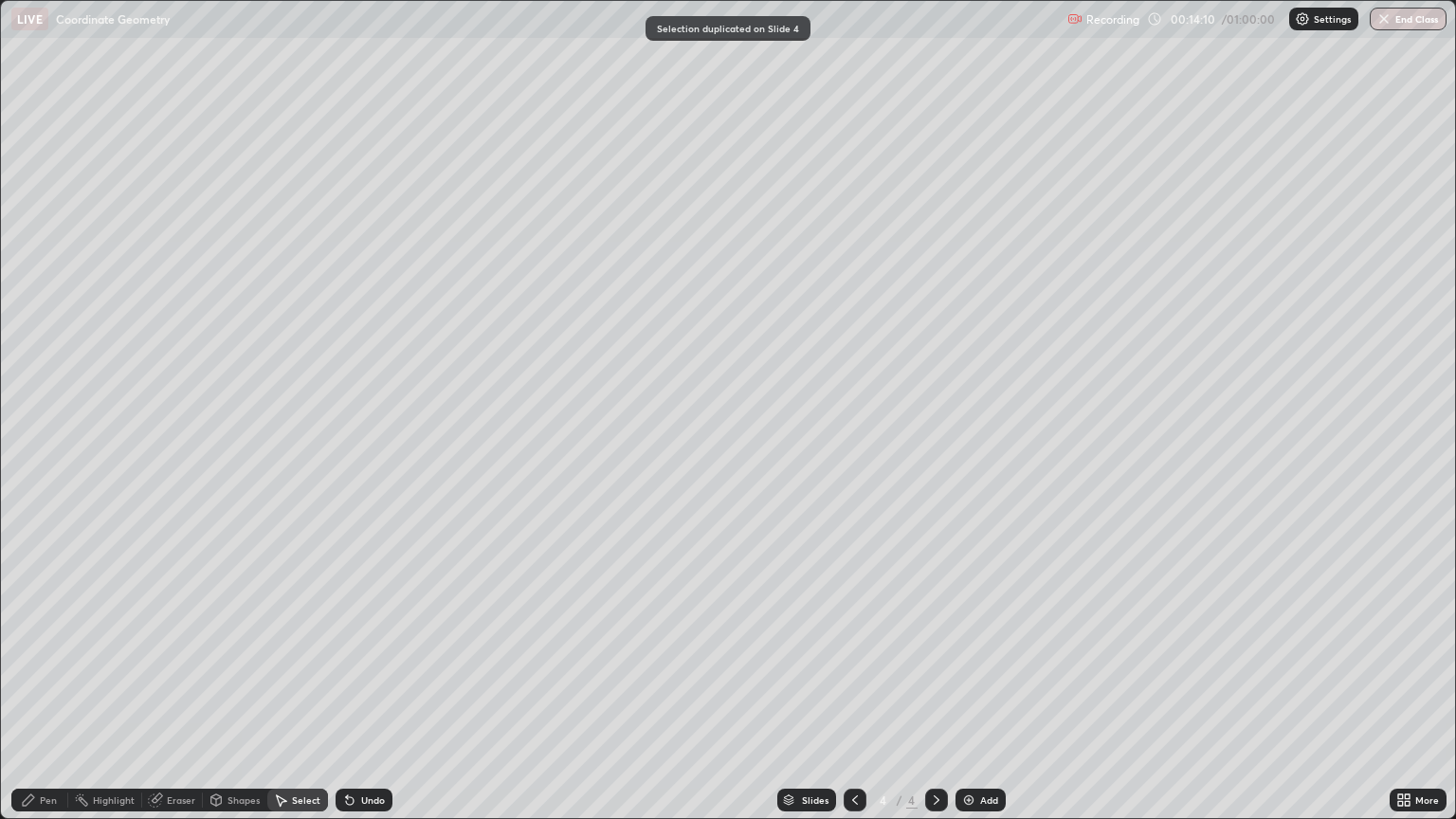 click on "Eraser" at bounding box center [181, 800] 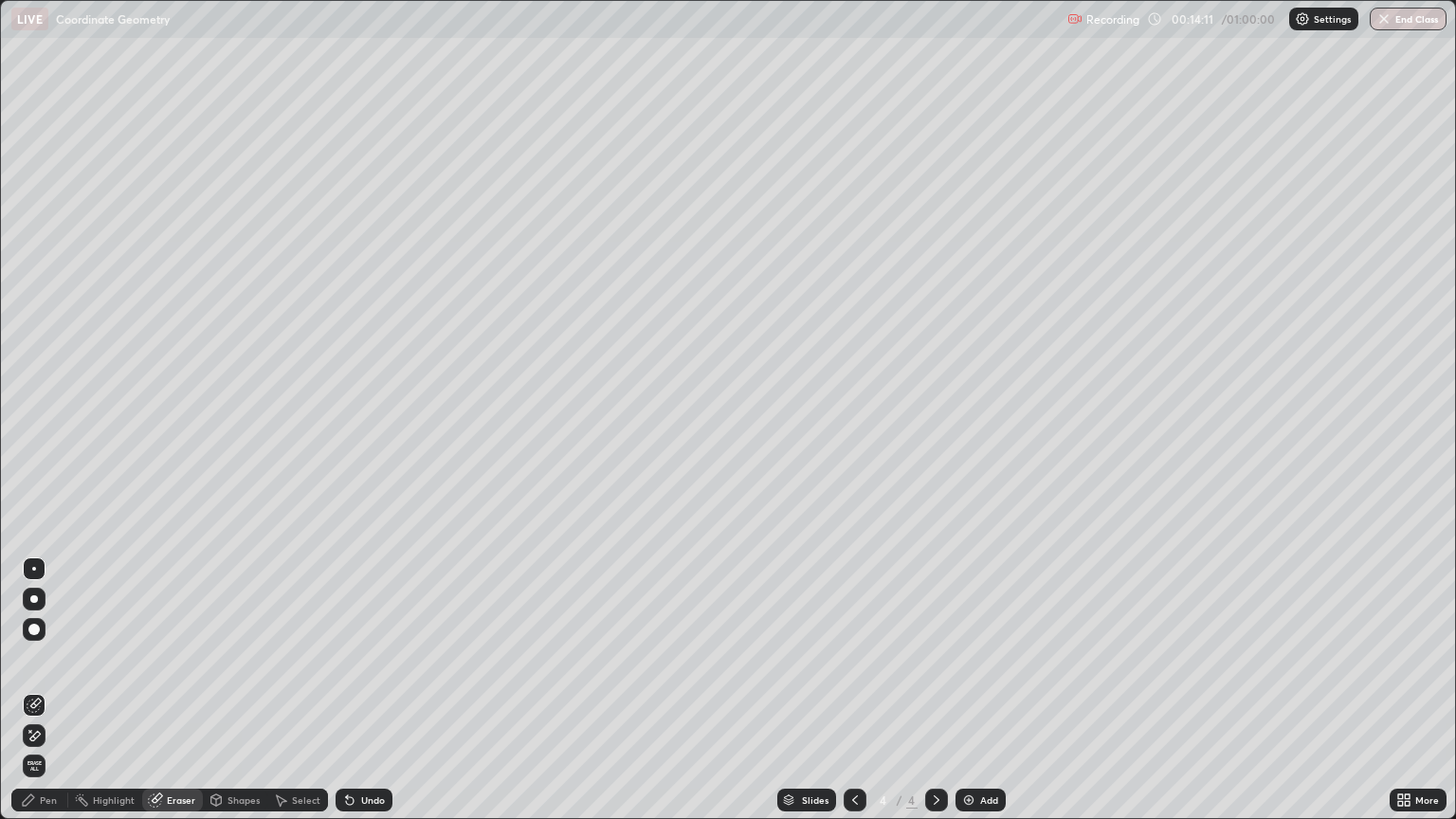 click 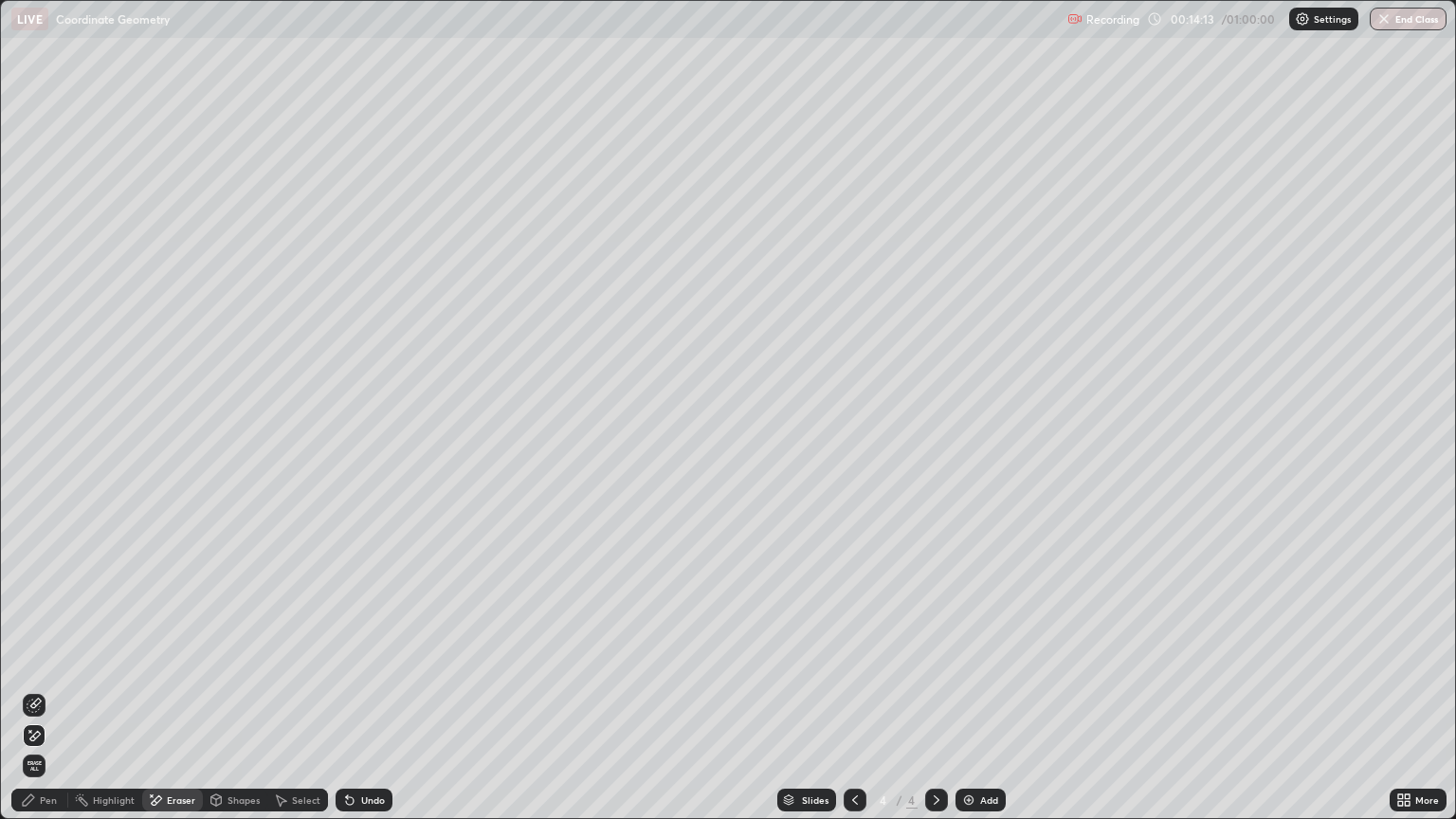 click on "Pen" at bounding box center [40, 800] 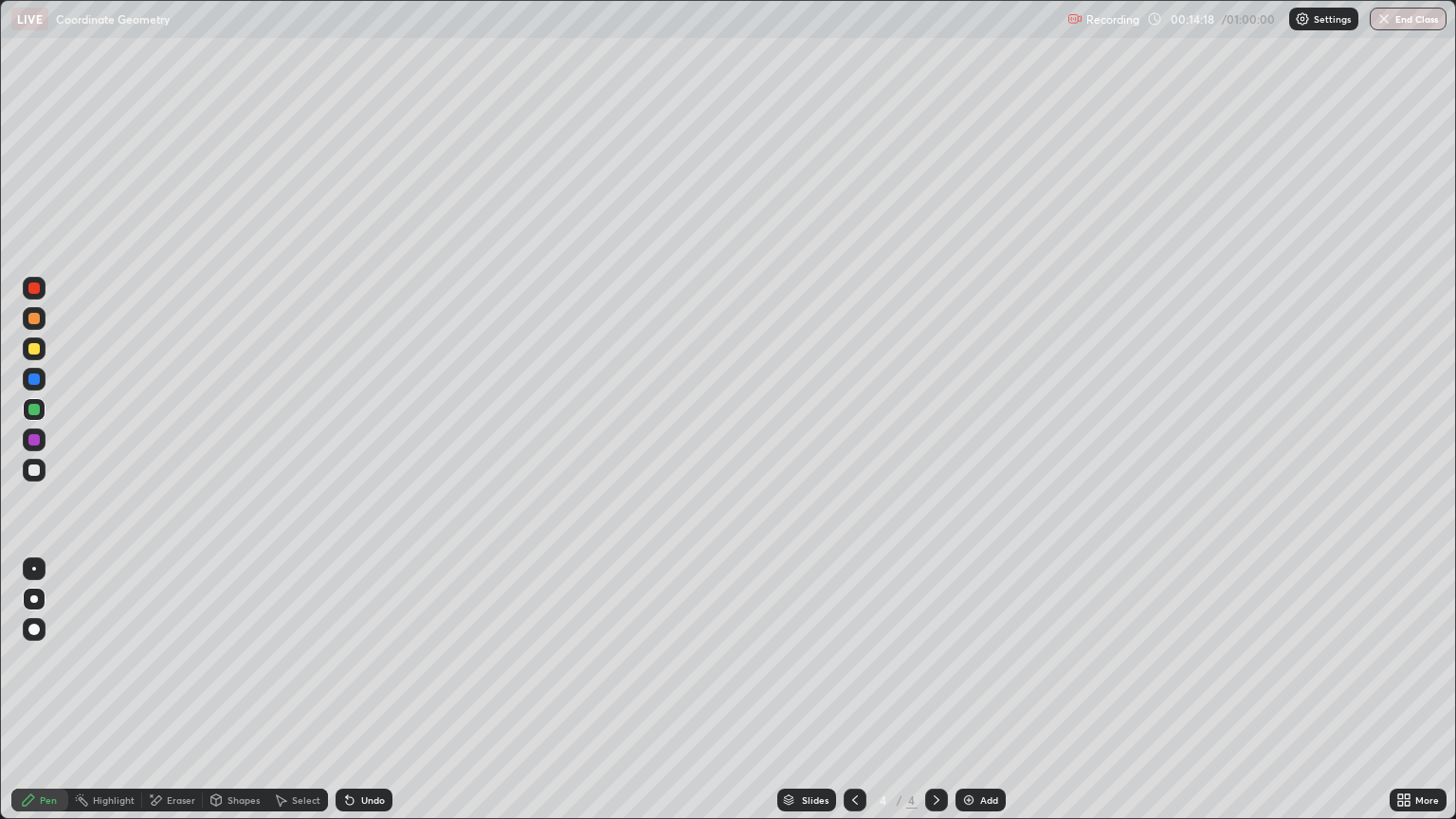 click on "Eraser" at bounding box center [181, 800] 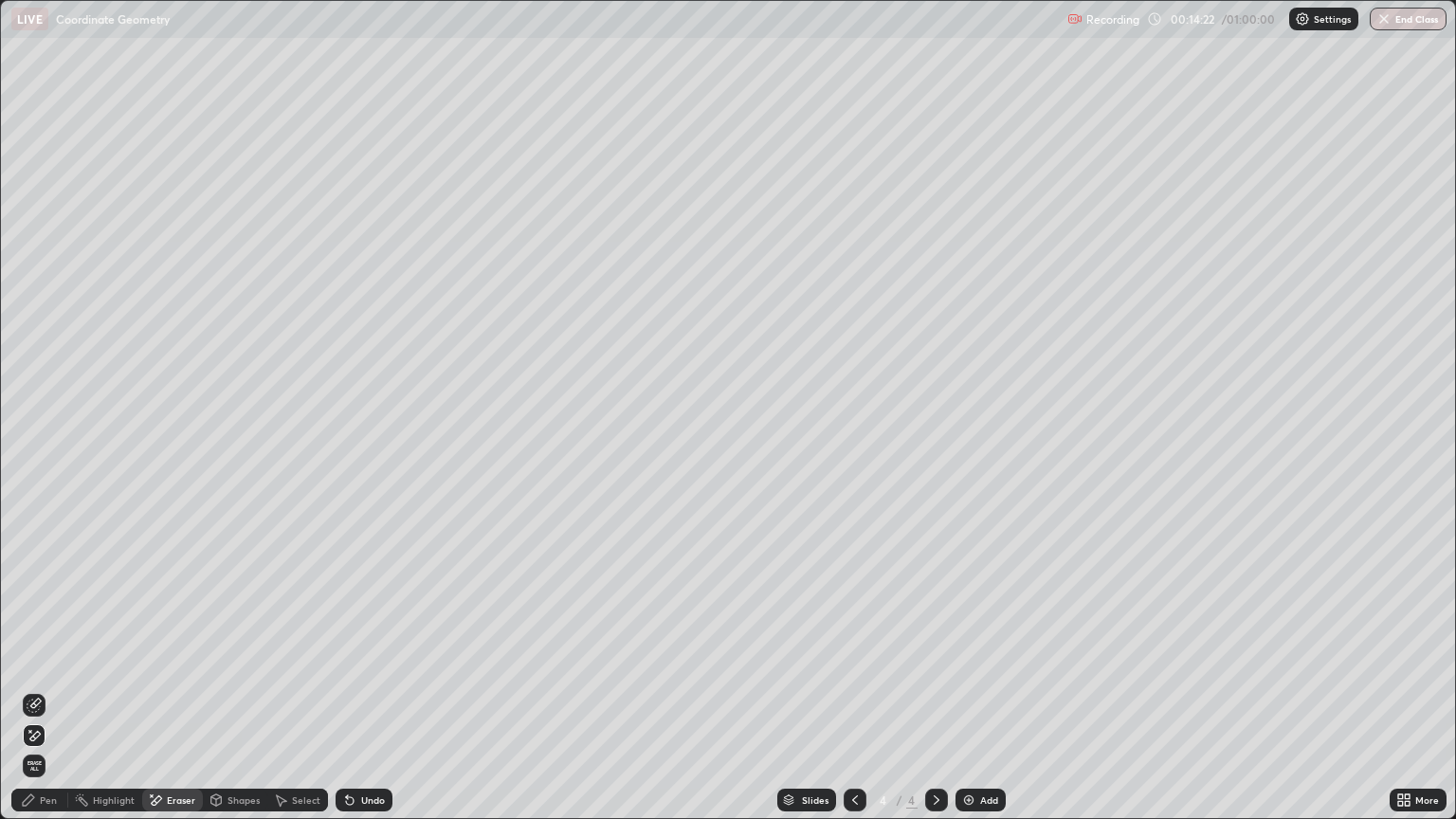 click 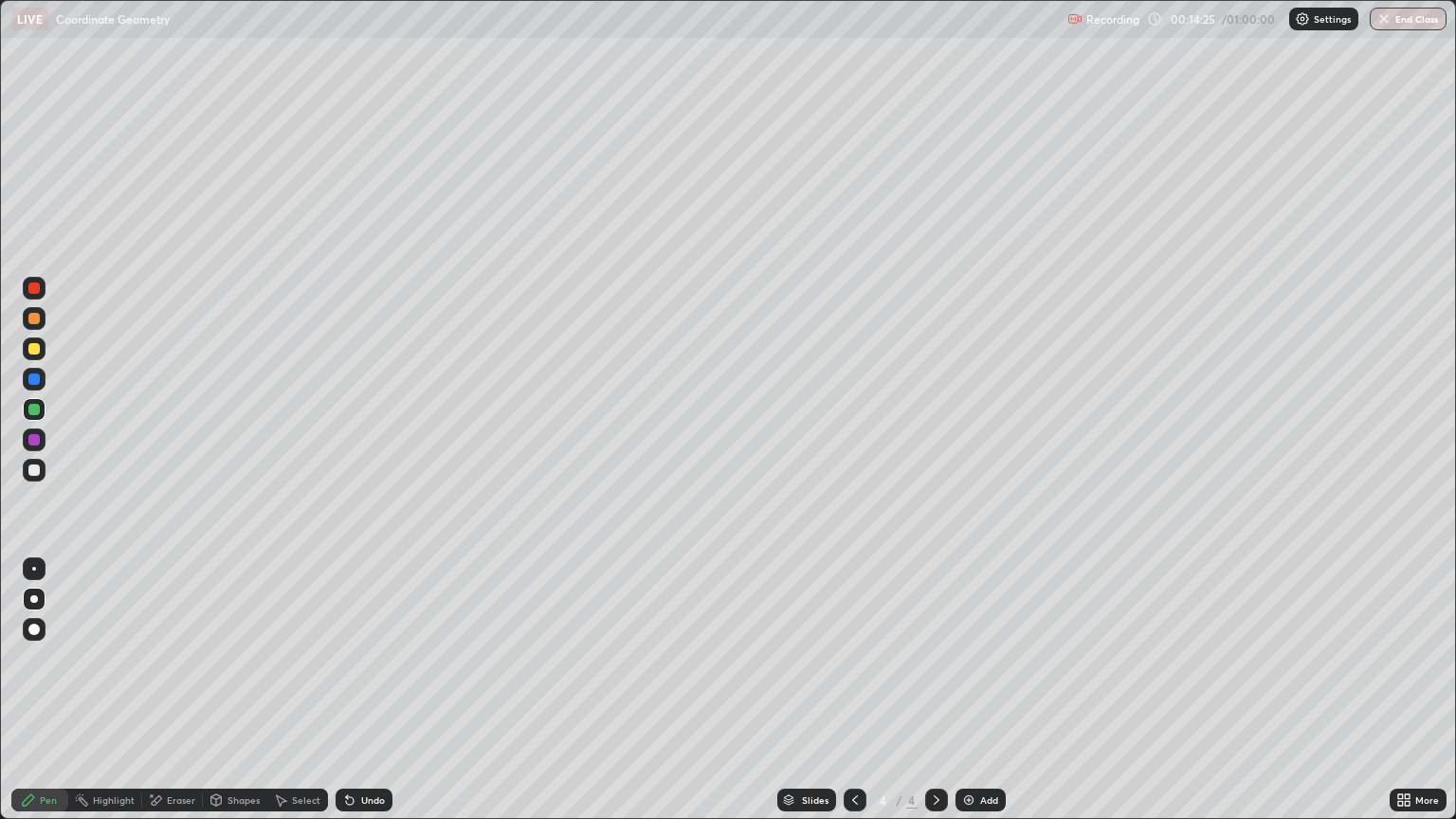 click on "Undo" at bounding box center (373, 800) 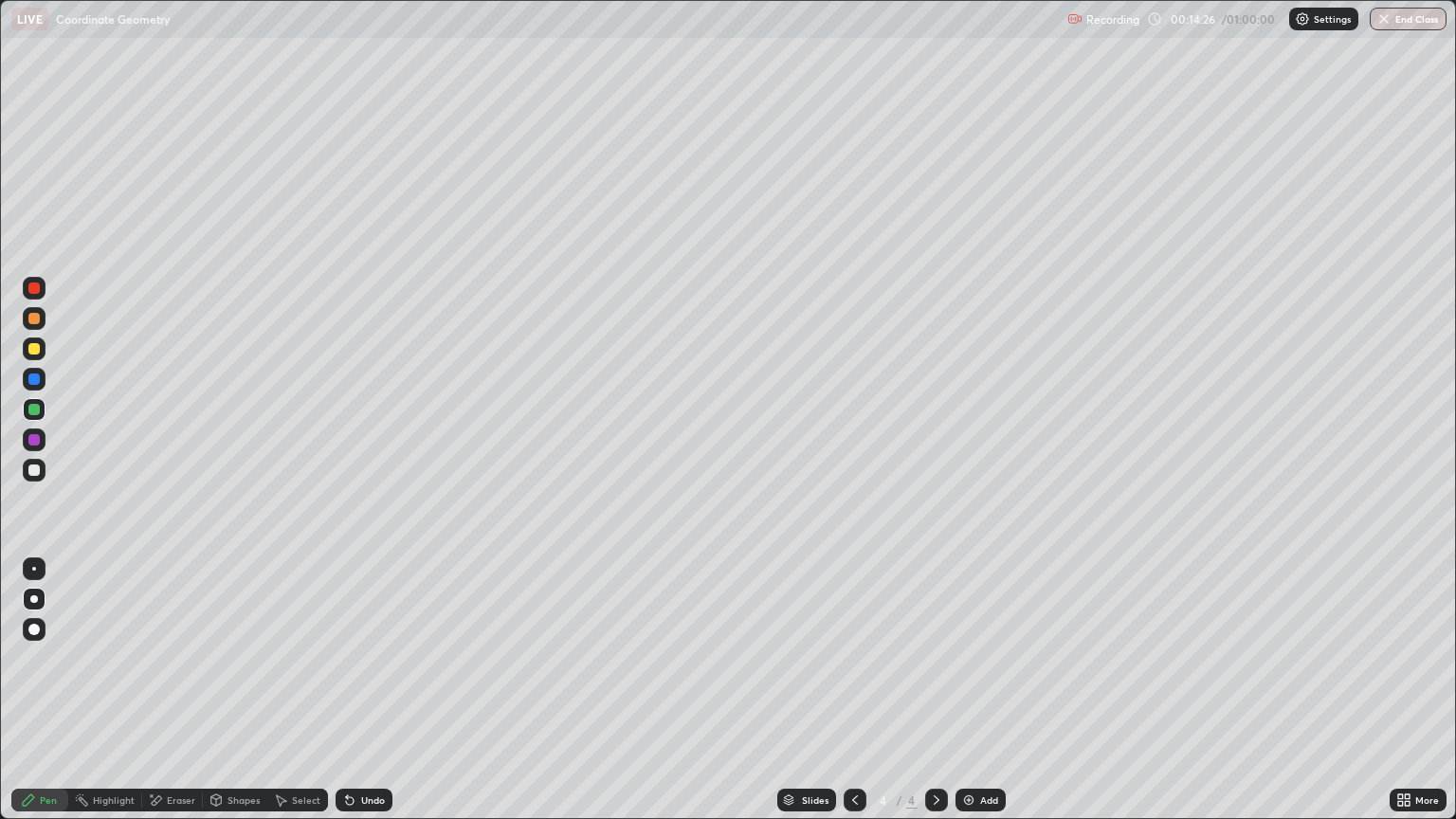 click on "Undo" at bounding box center [373, 800] 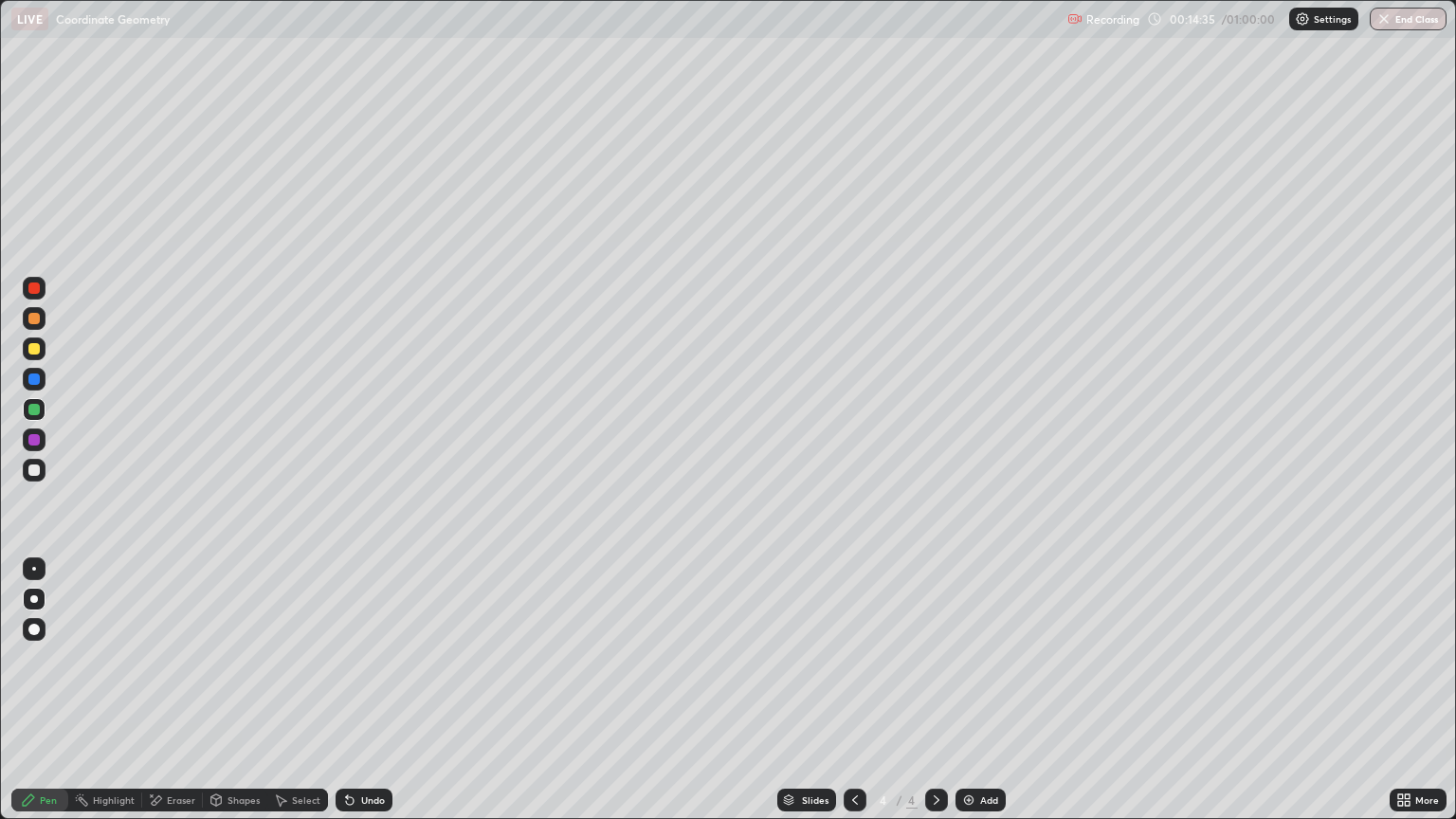 click on "Pen" at bounding box center [40, 800] 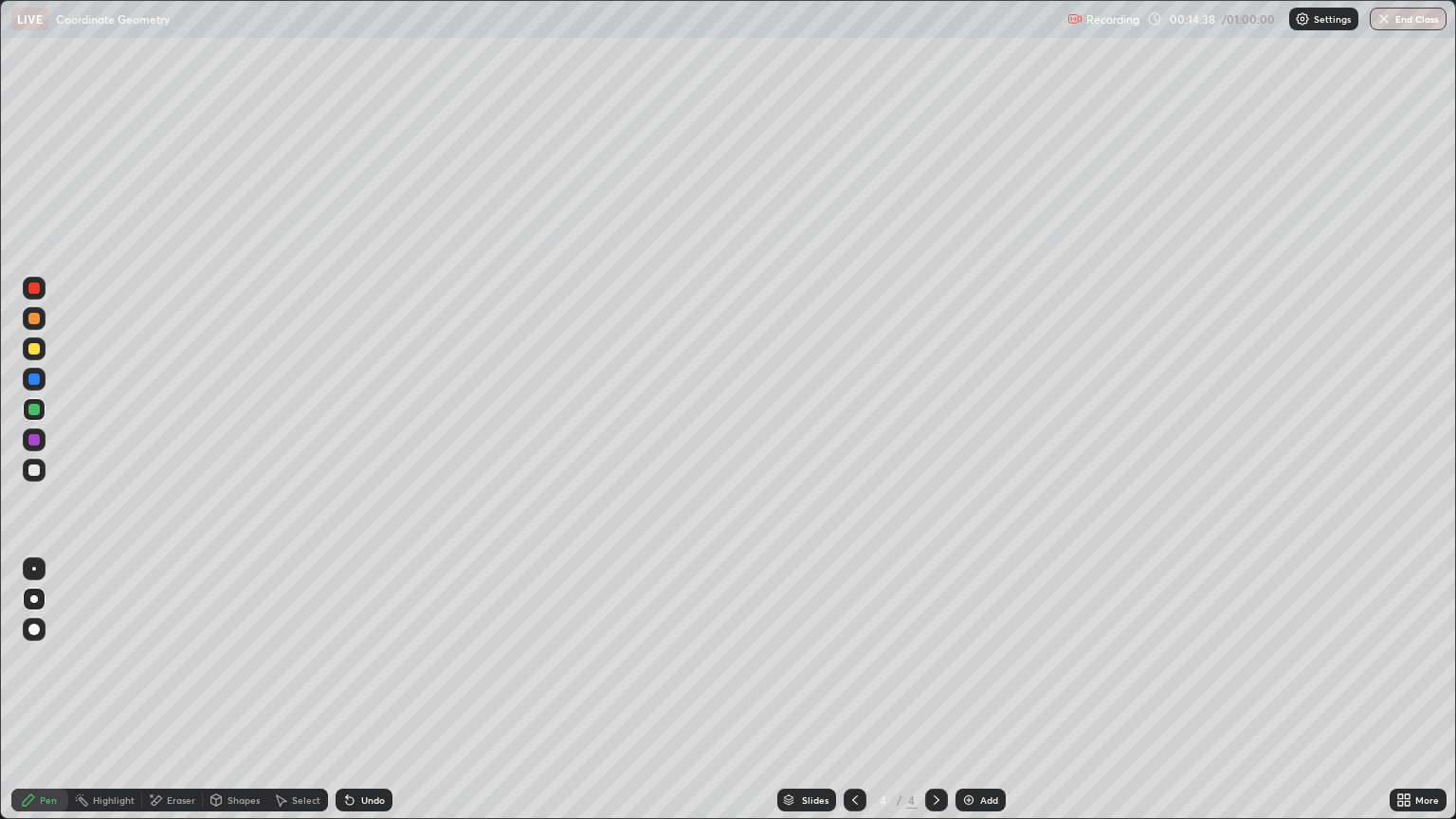 click on "Eraser" at bounding box center [173, 800] 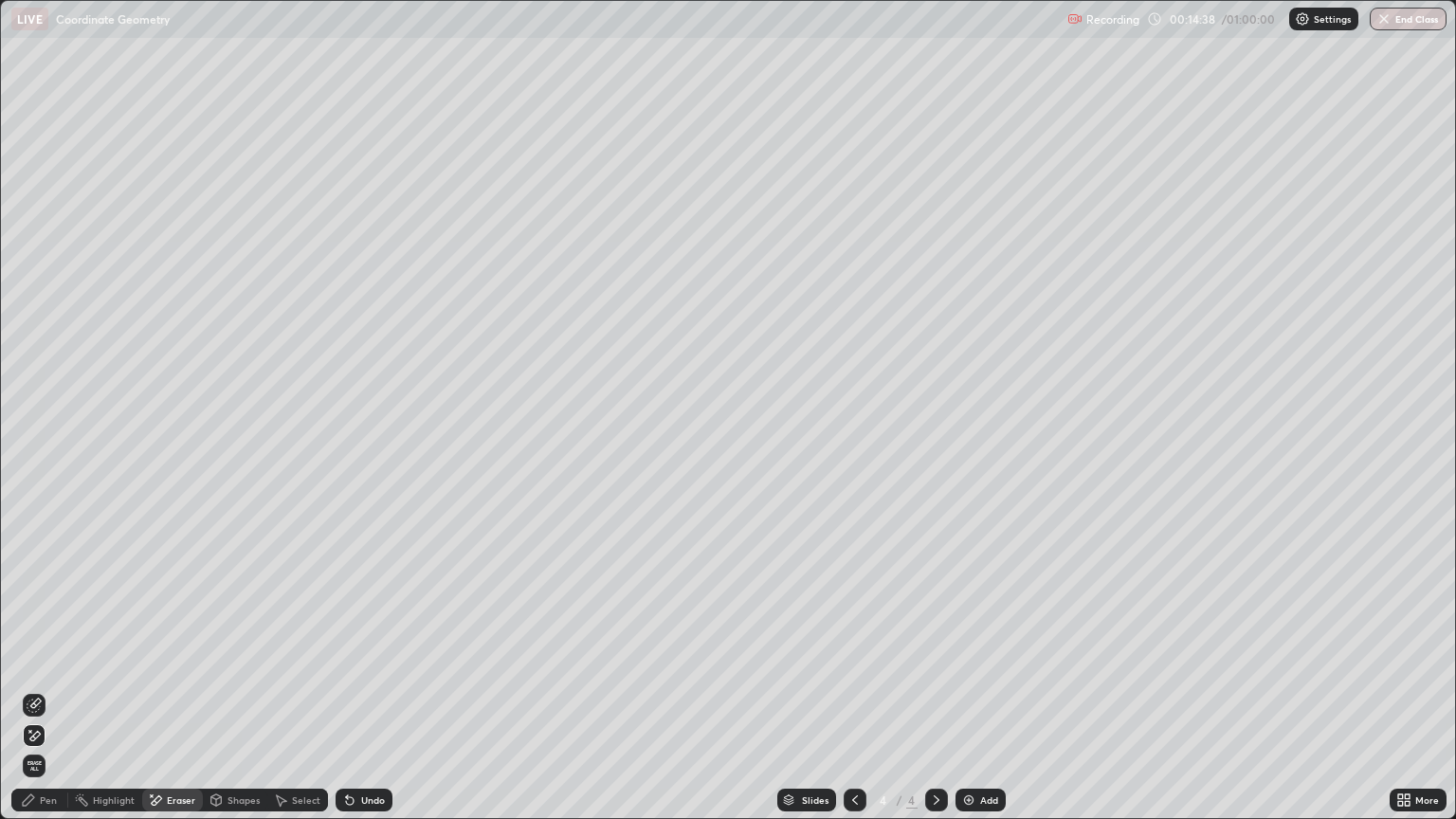 click 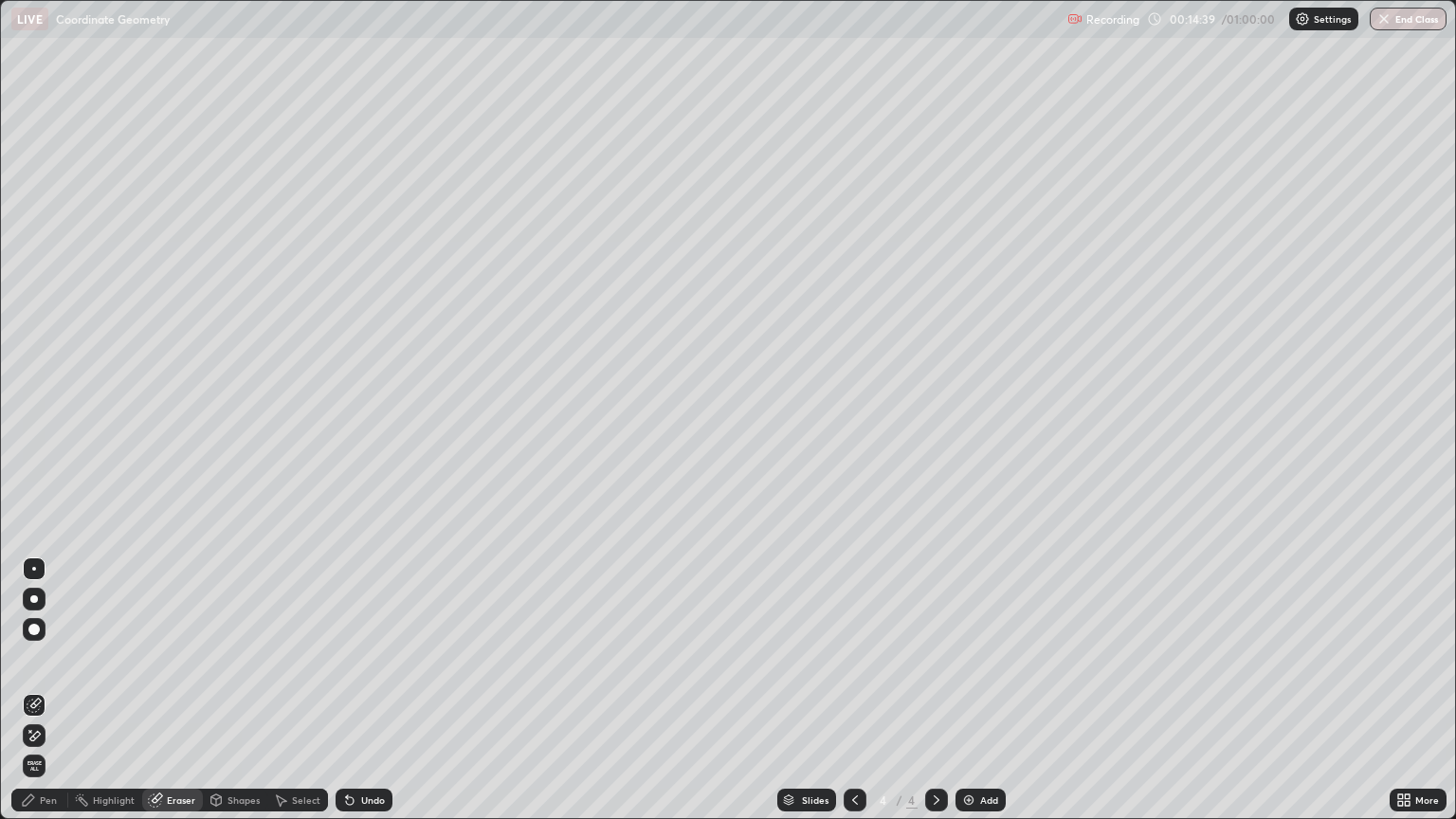 click at bounding box center [34, 705] 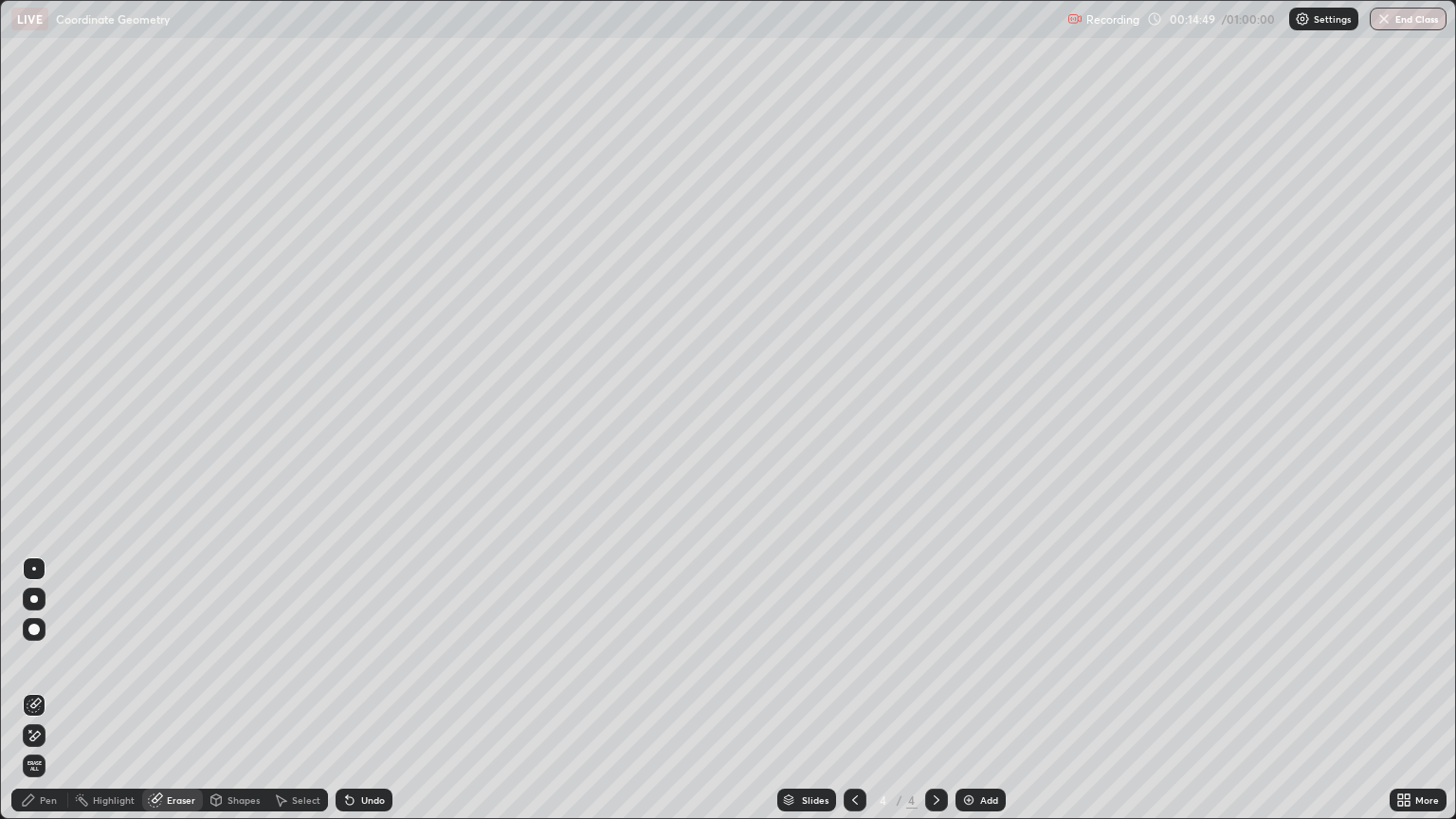 click on "Pen" at bounding box center [48, 800] 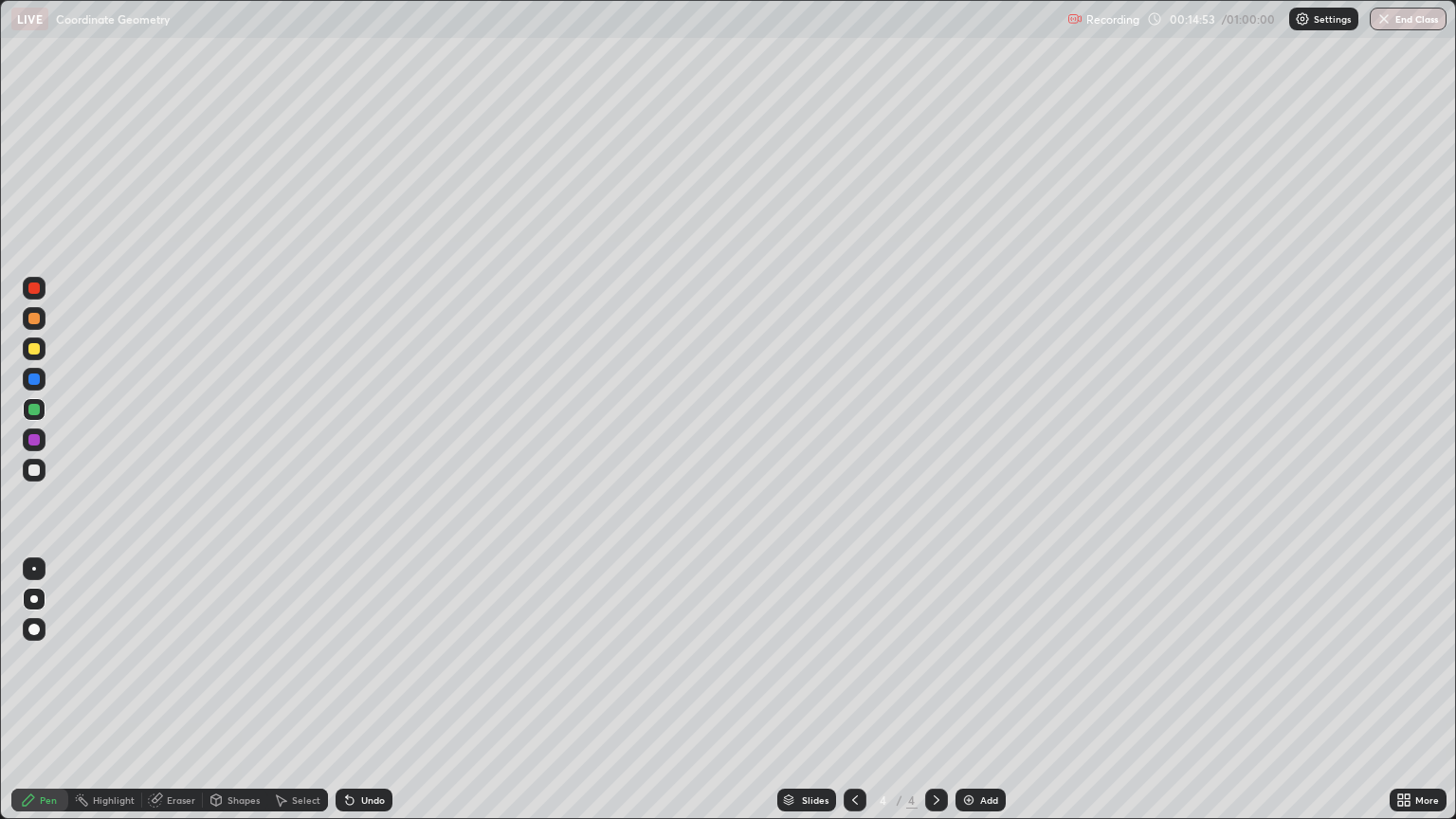 click at bounding box center (34, 288) 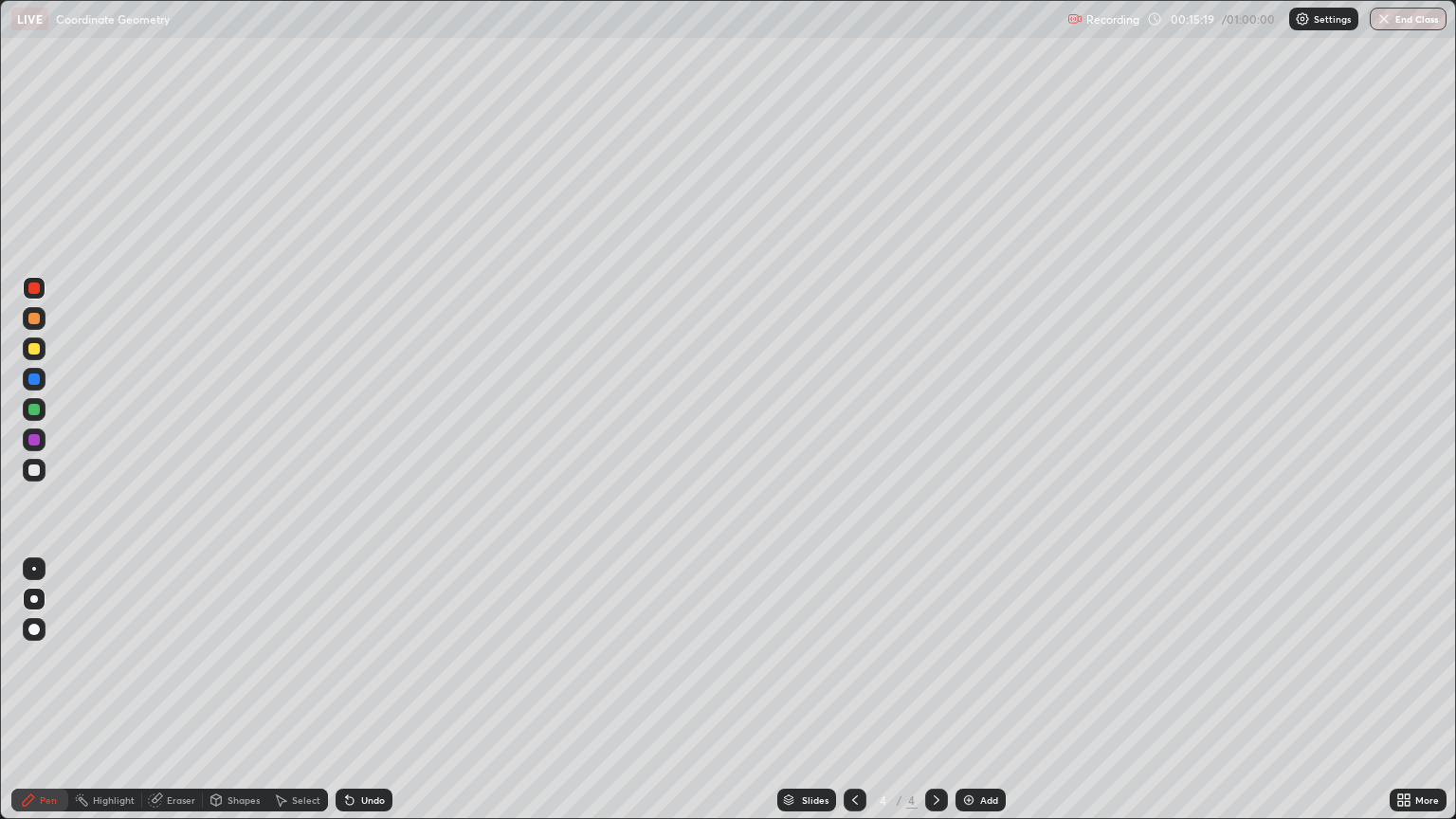 click on "Eraser" at bounding box center [181, 800] 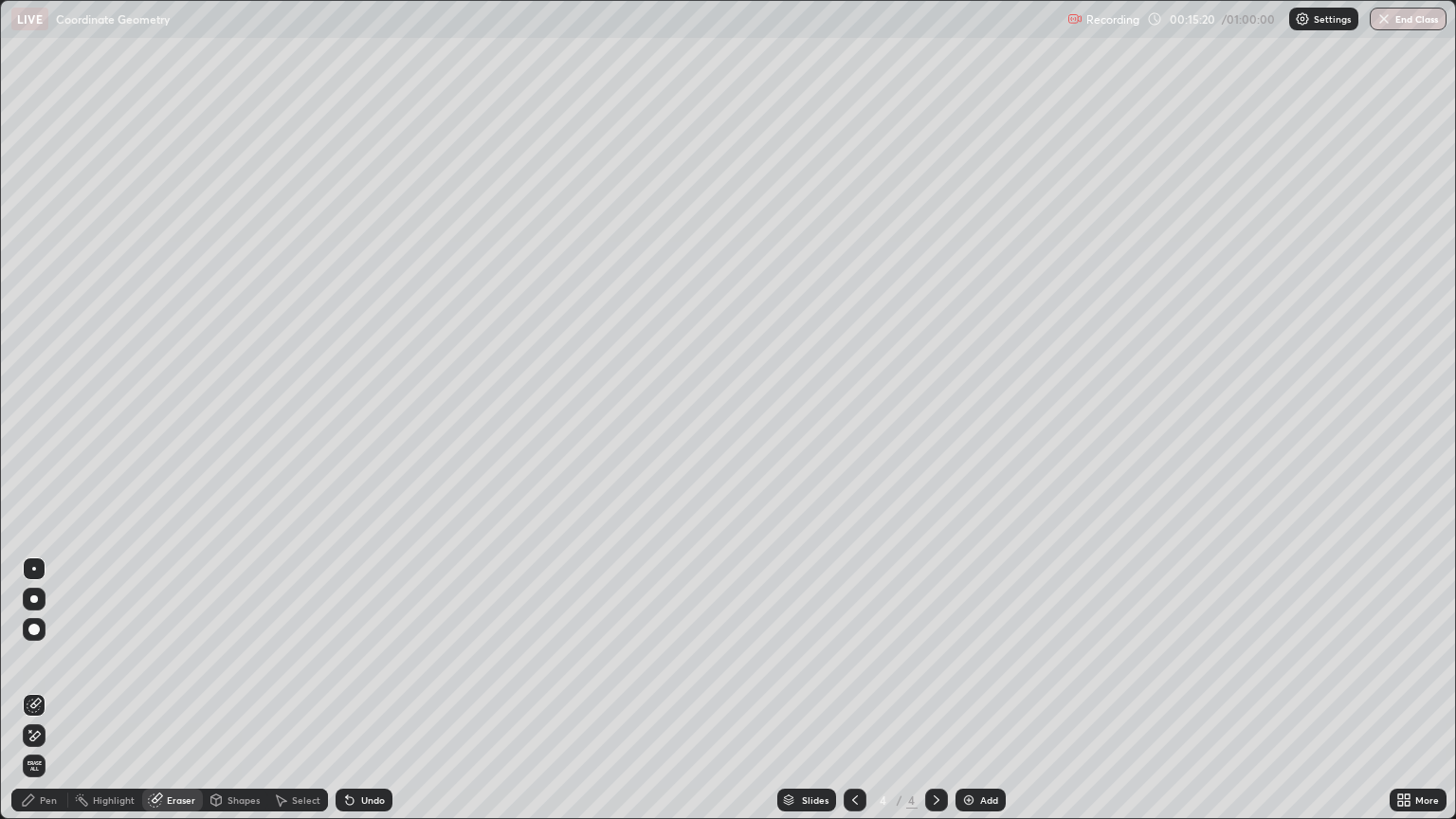 click on "Pen" at bounding box center [48, 800] 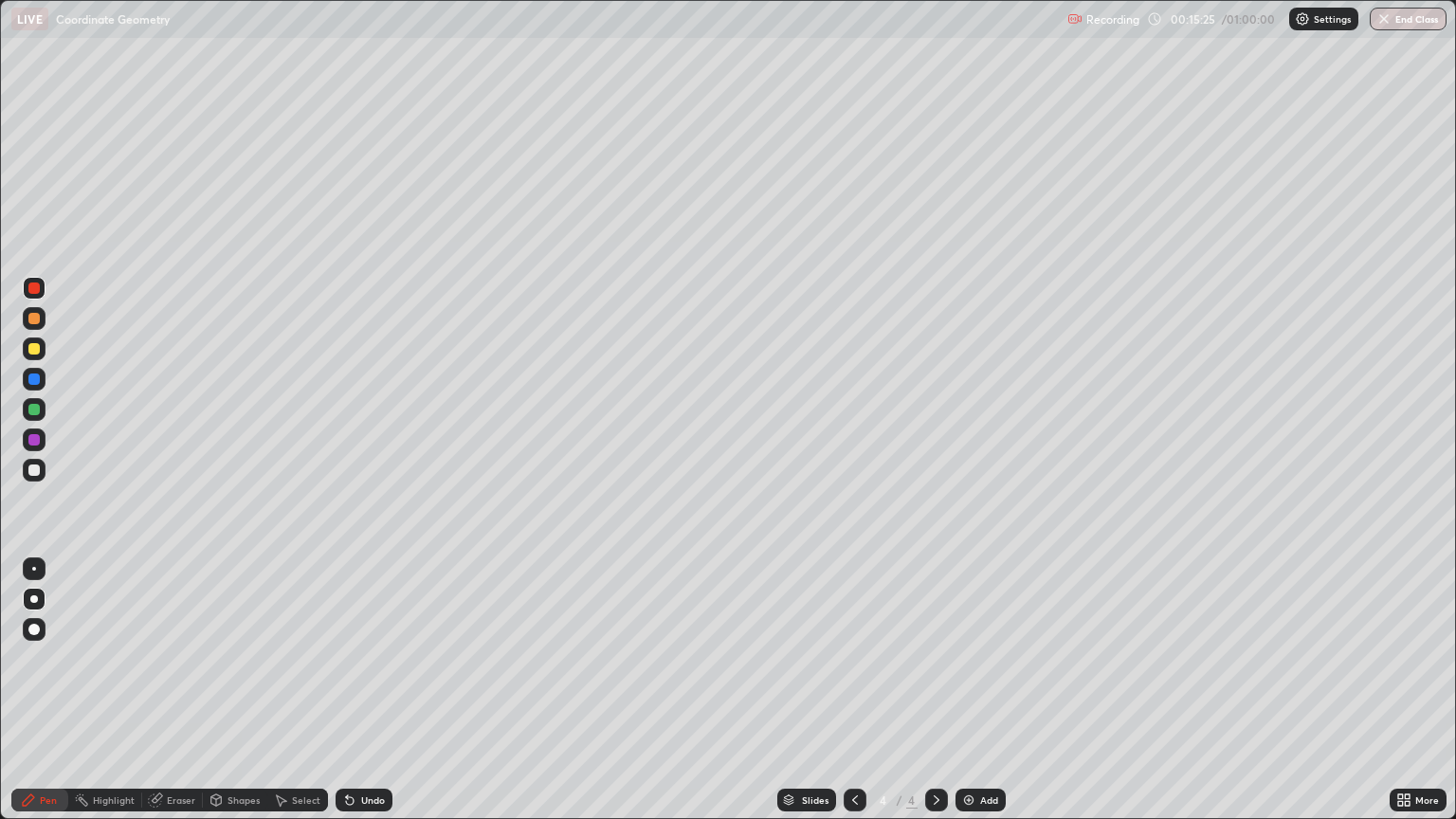 click on "Undo" at bounding box center (373, 800) 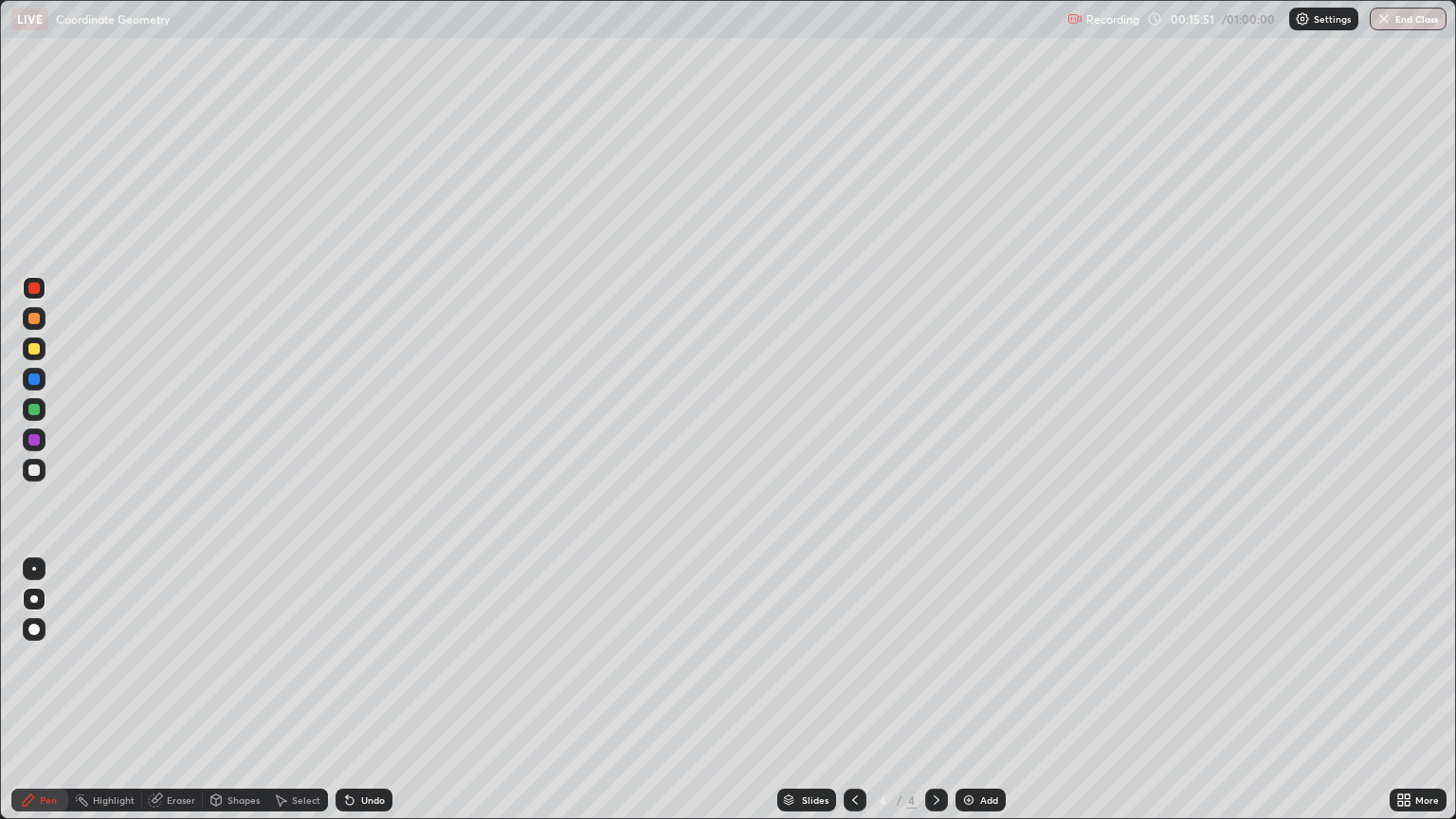 click on "Eraser" at bounding box center (181, 800) 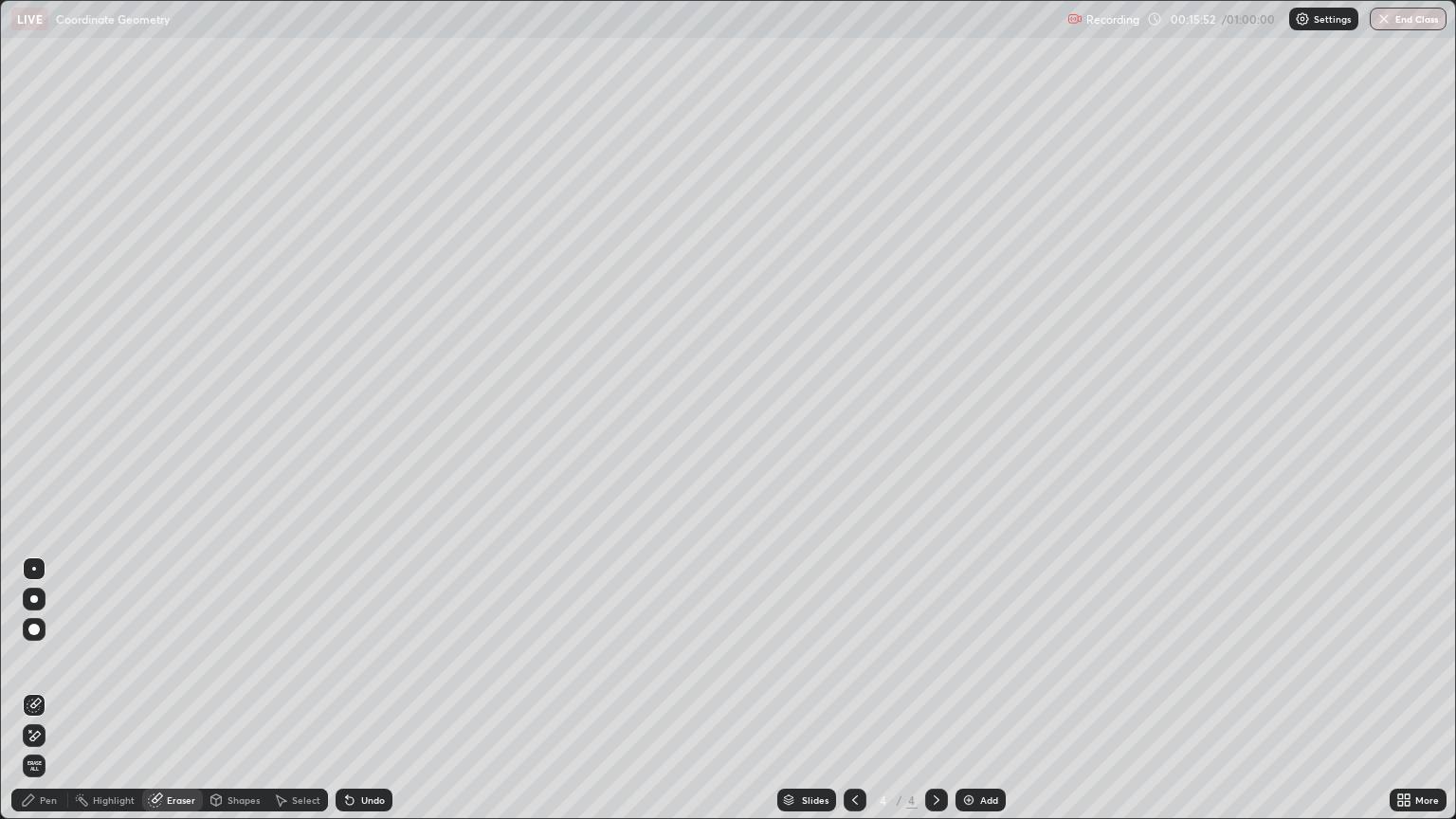 click 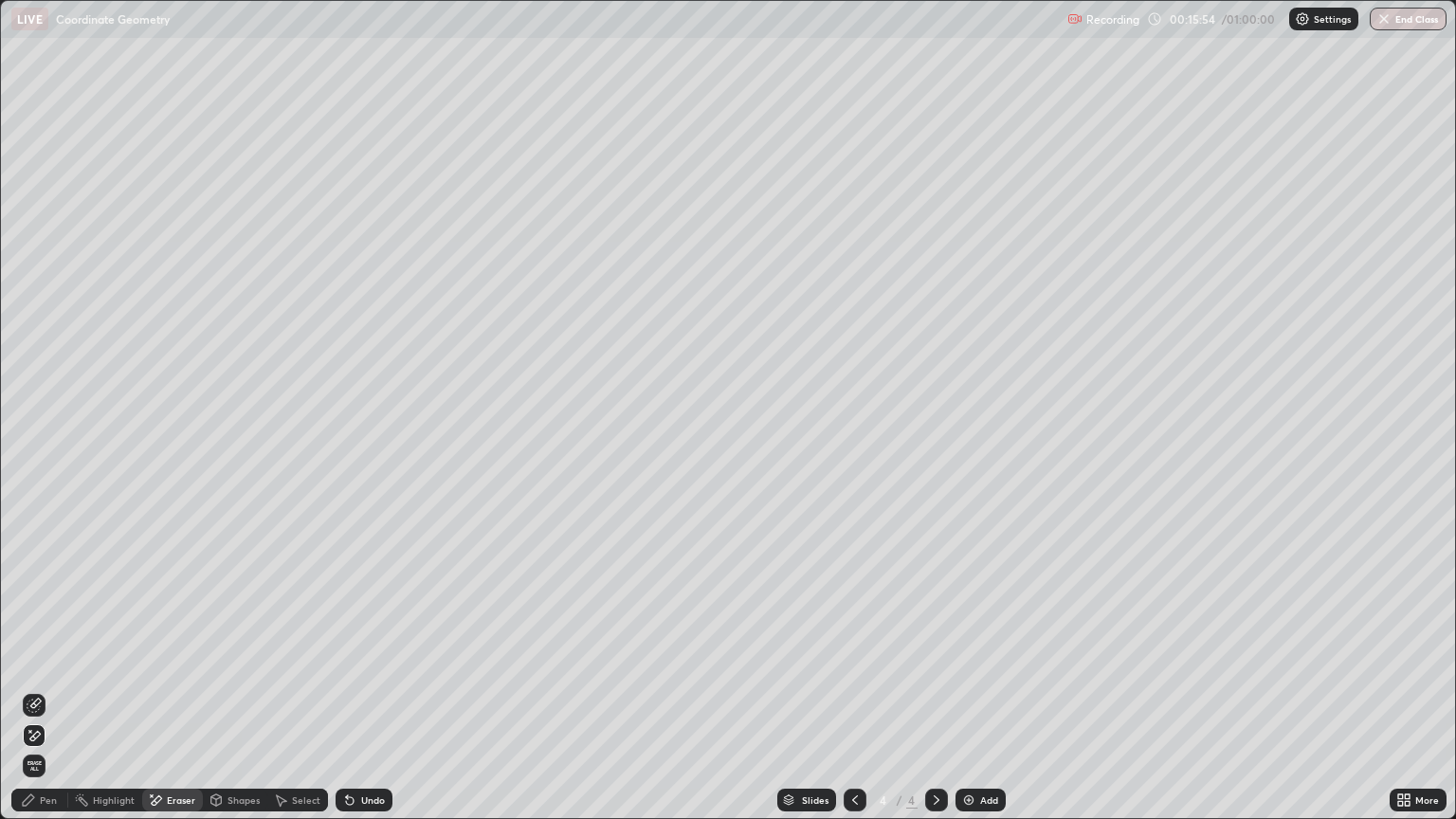 click 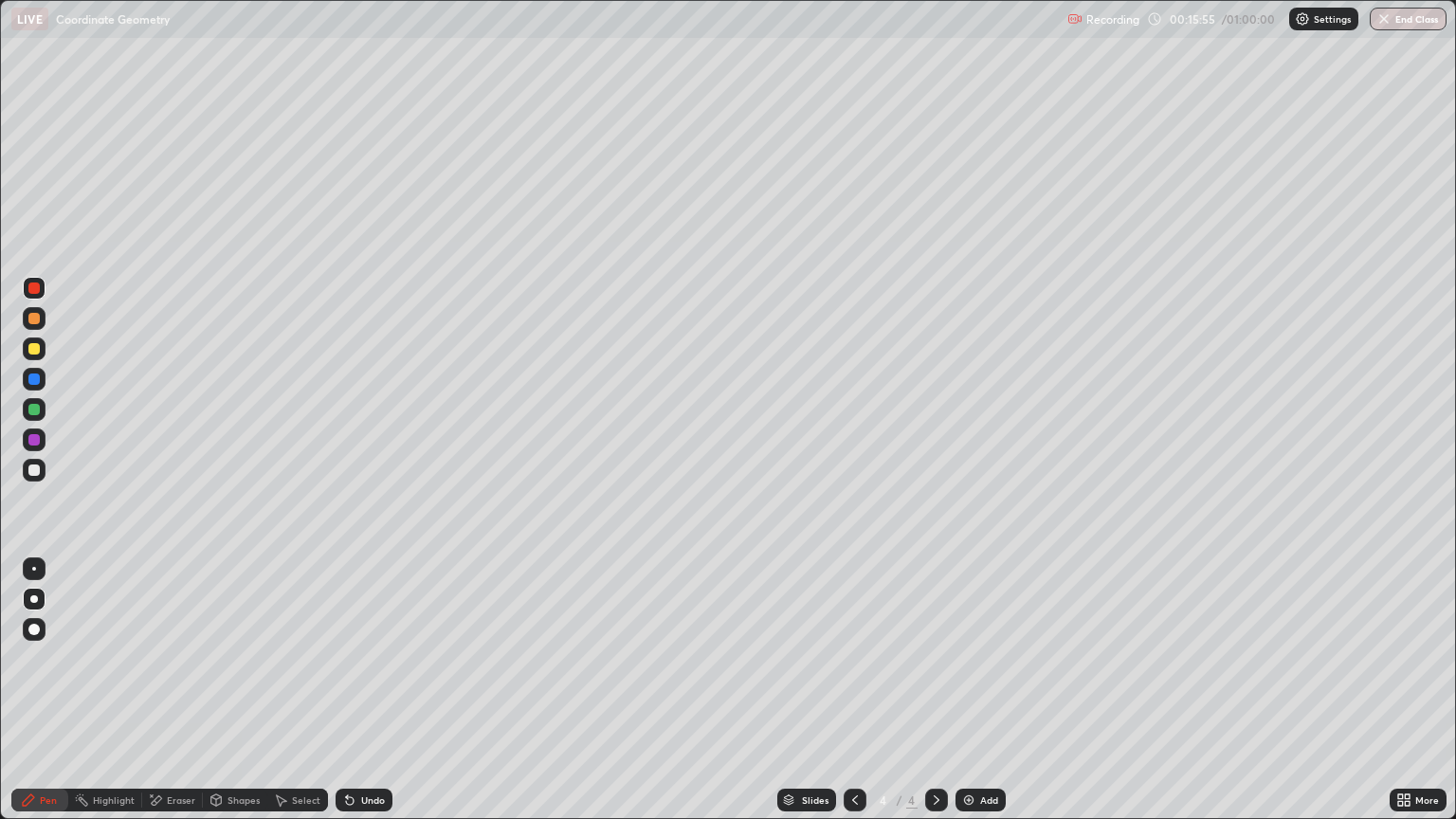 click at bounding box center (34, 470) 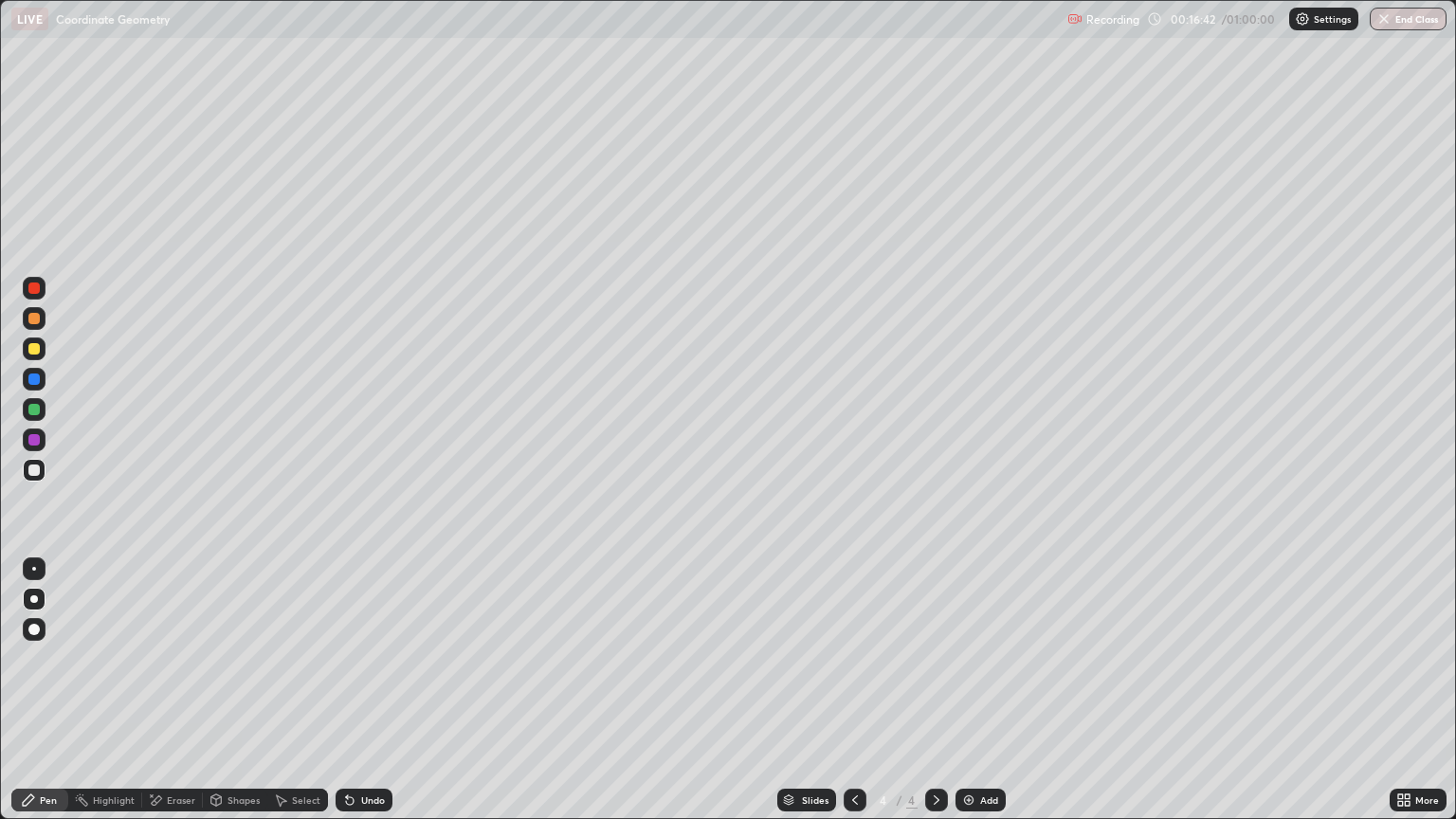 click at bounding box center (34, 379) 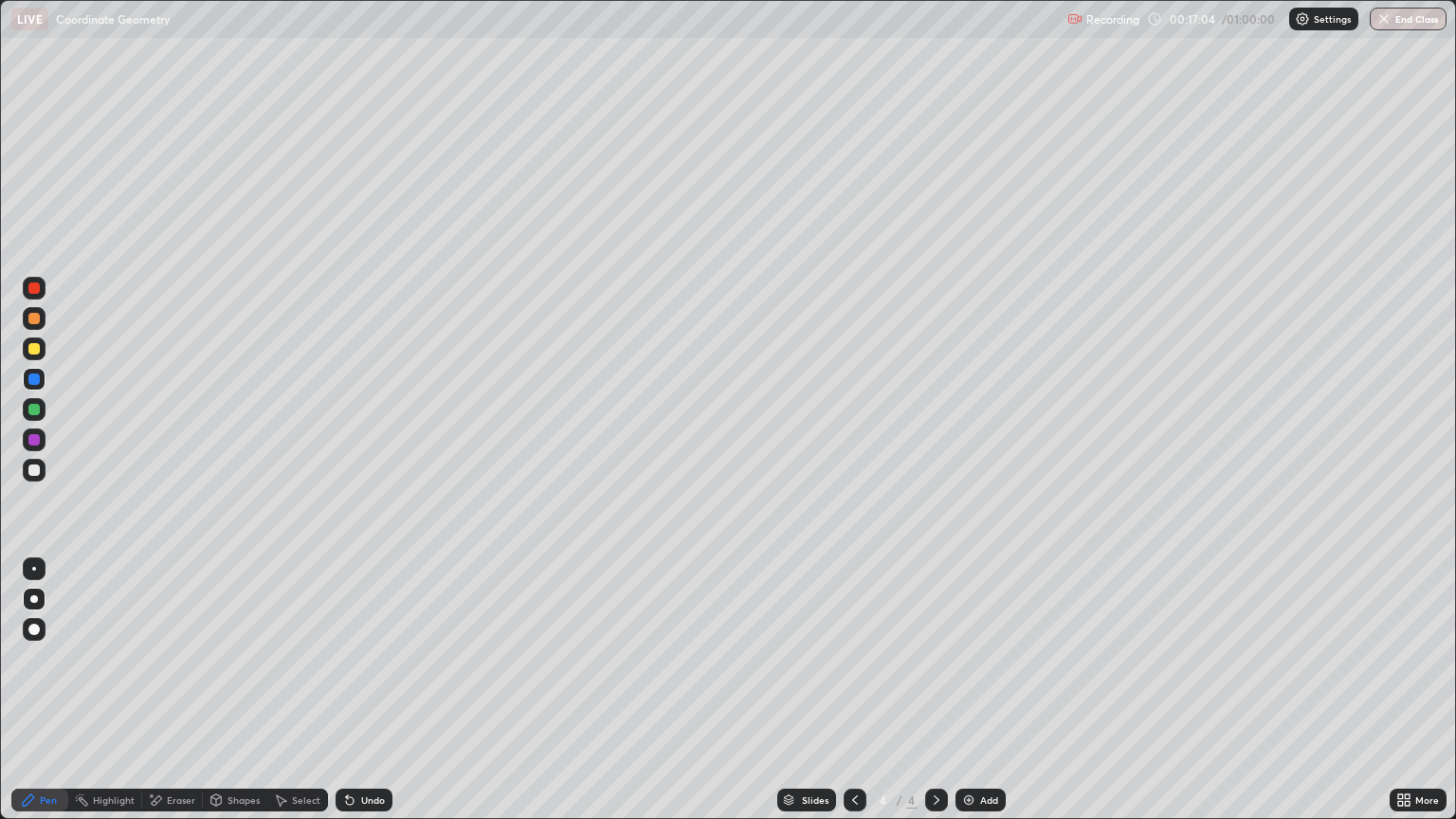 click on "Undo" at bounding box center [373, 800] 